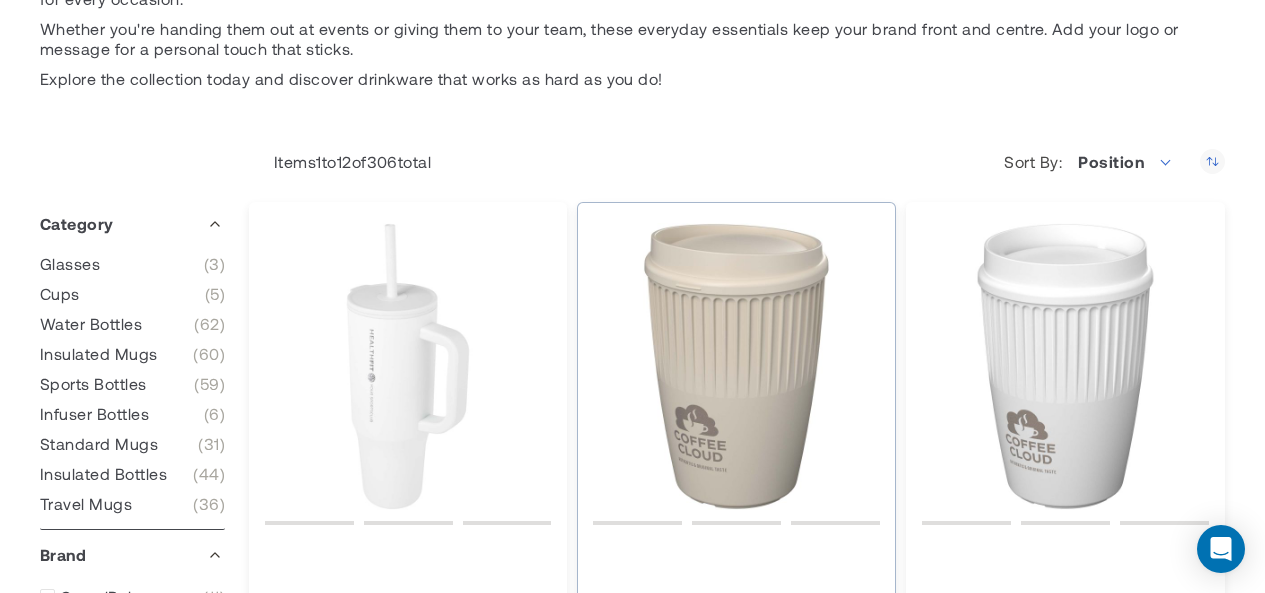 type on "****" 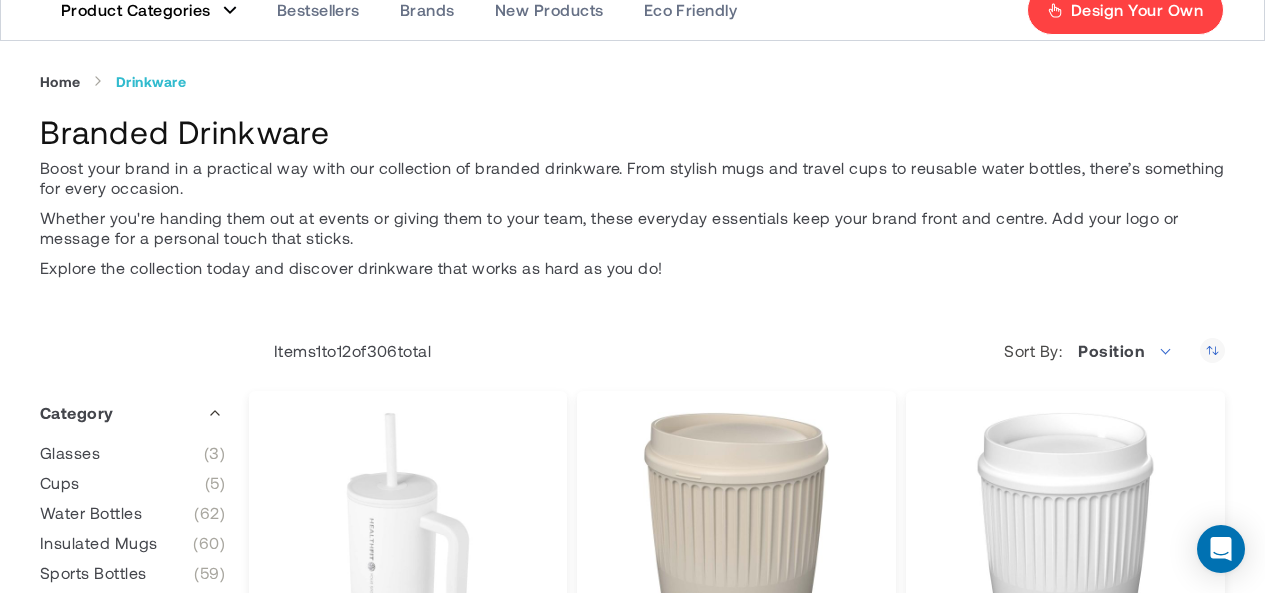 scroll, scrollTop: 0, scrollLeft: 0, axis: both 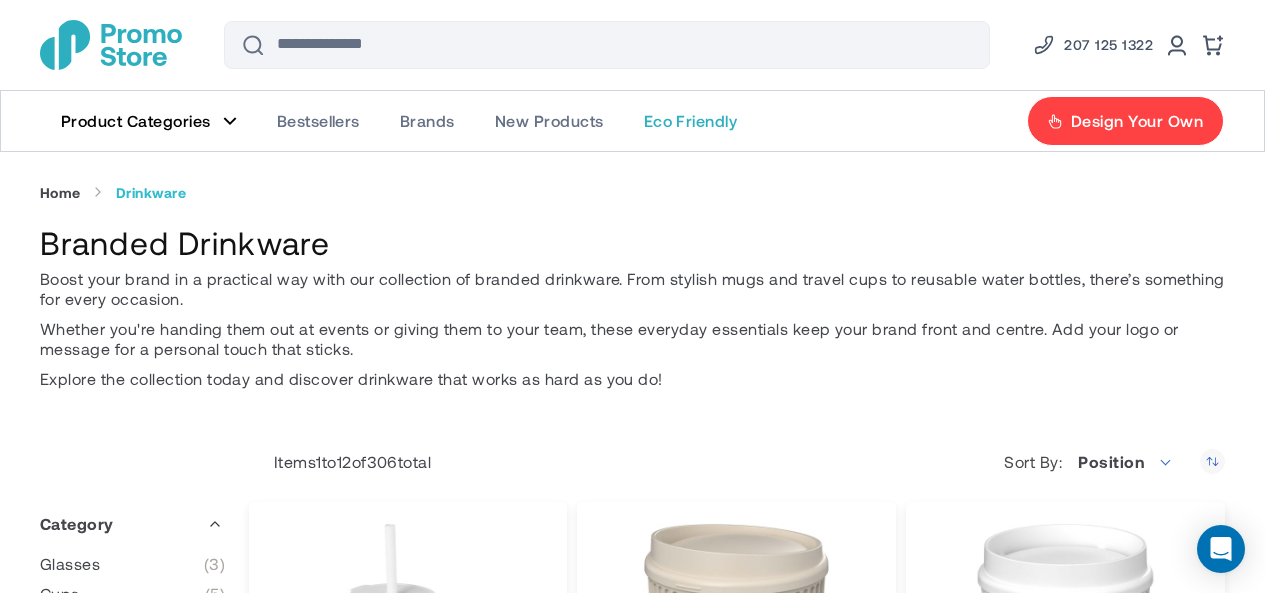 click on "Eco Friendly" 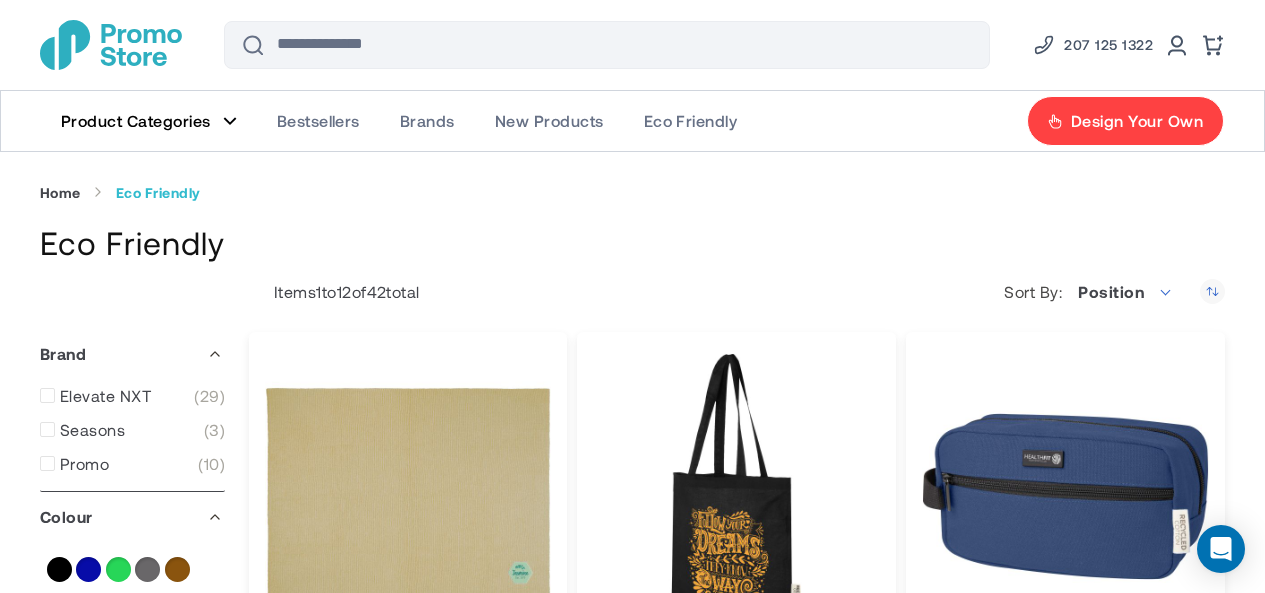 scroll, scrollTop: 100, scrollLeft: 0, axis: vertical 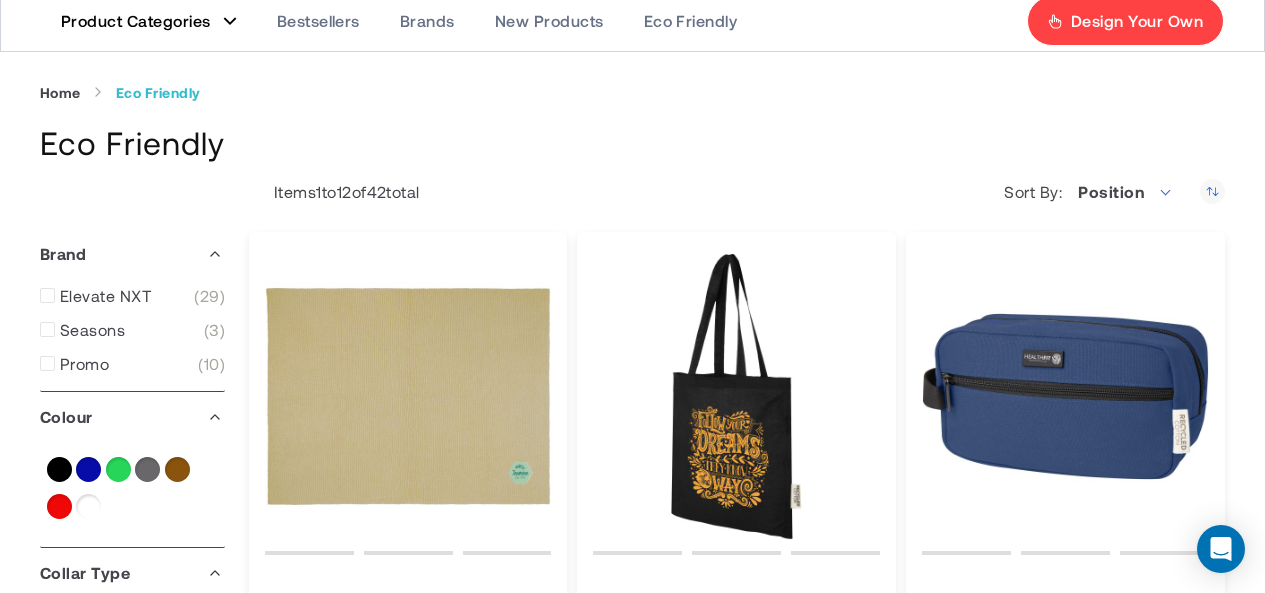 type on "****" 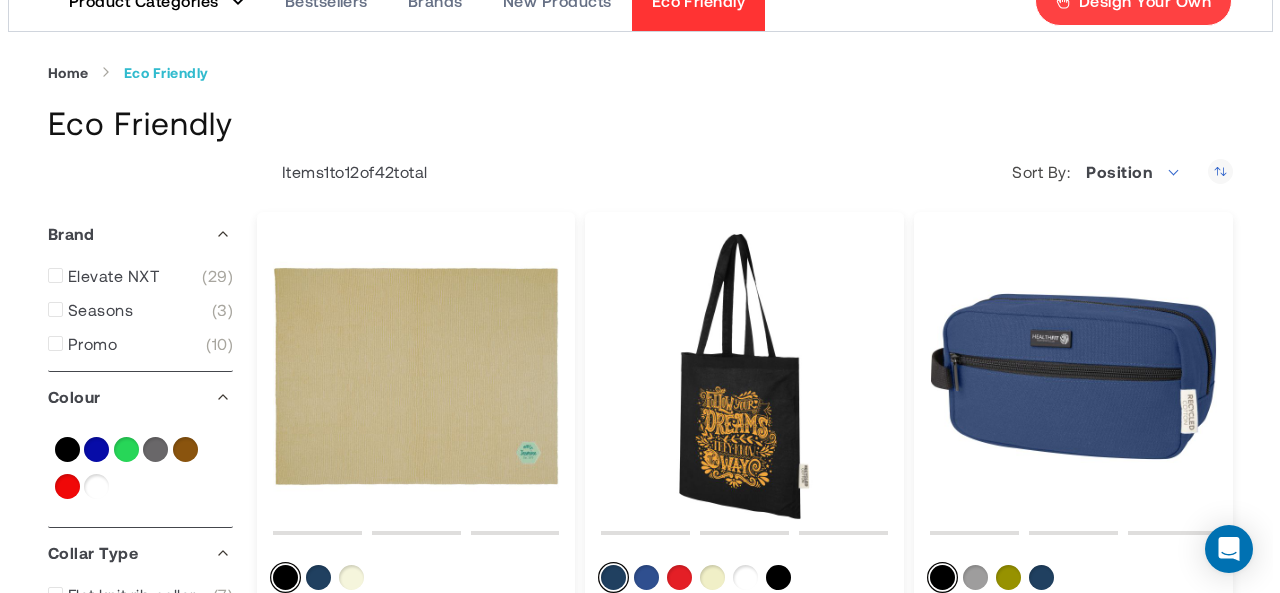 scroll, scrollTop: 0, scrollLeft: 0, axis: both 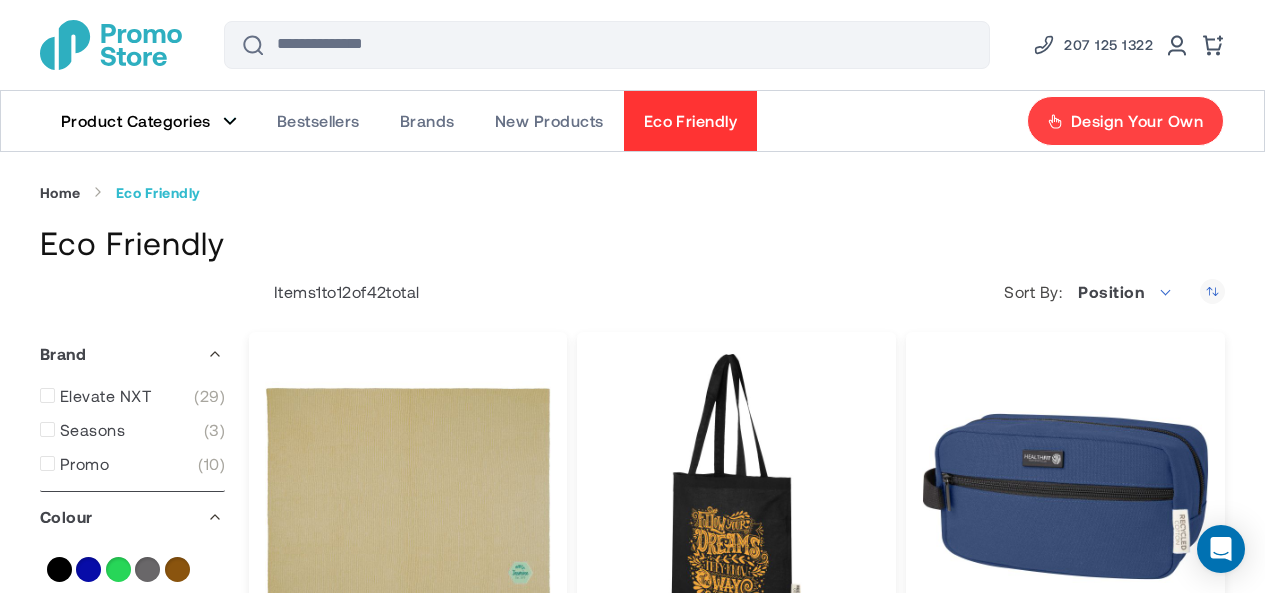 click on "Product Categories" 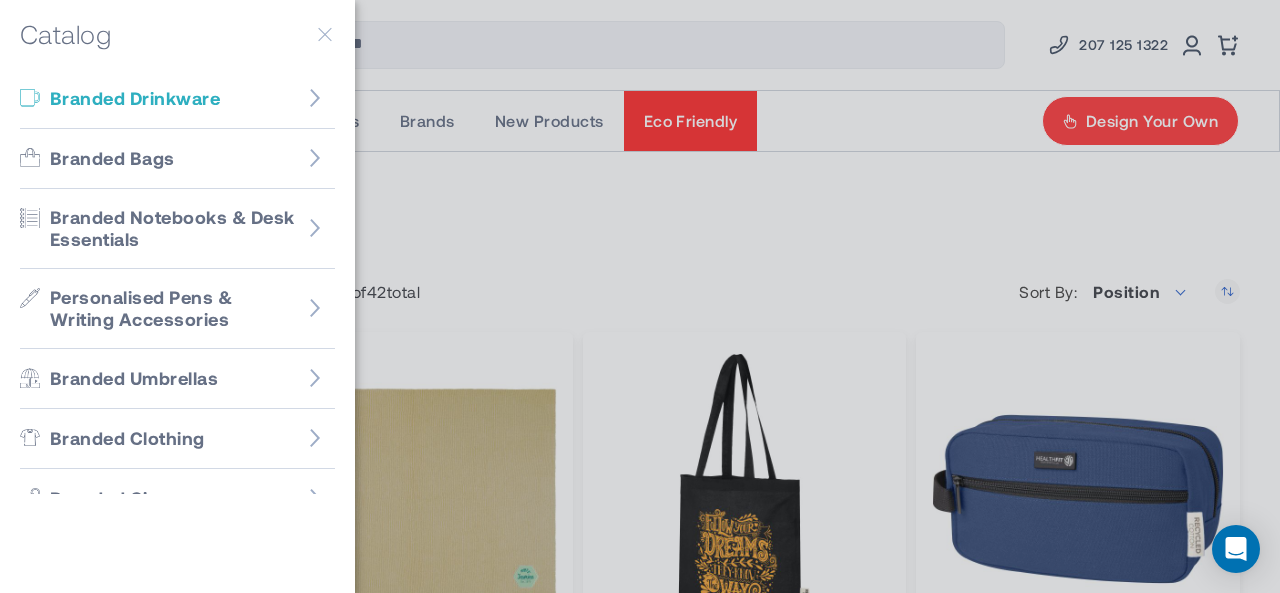 click on "Branded Drinkware" 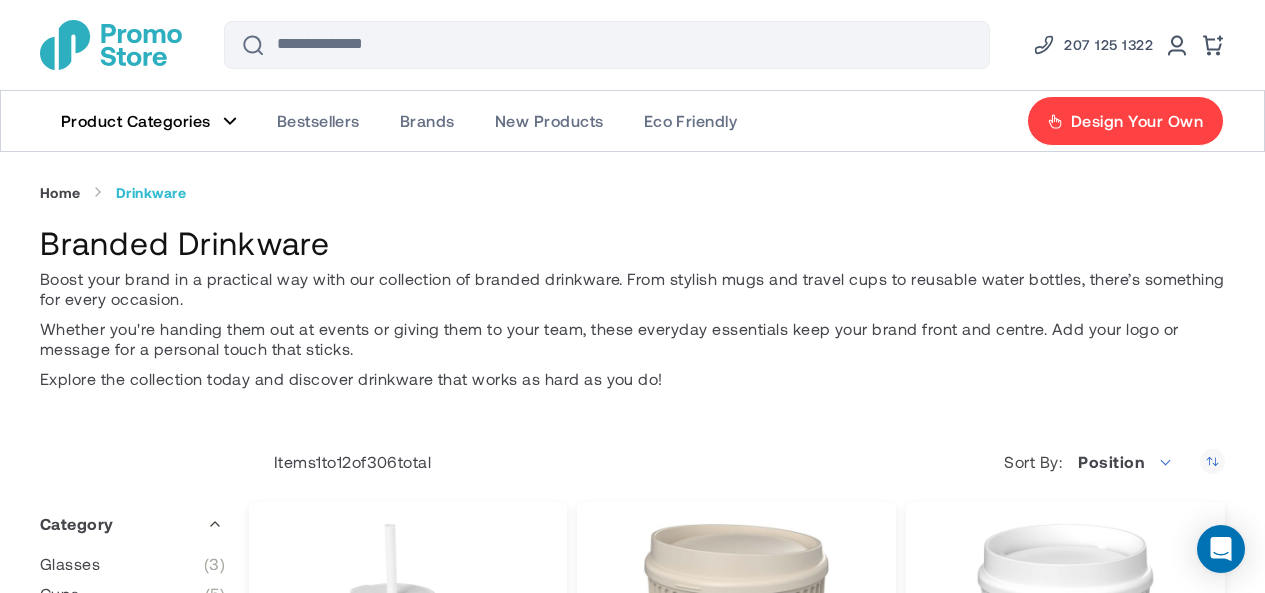 scroll, scrollTop: 200, scrollLeft: 0, axis: vertical 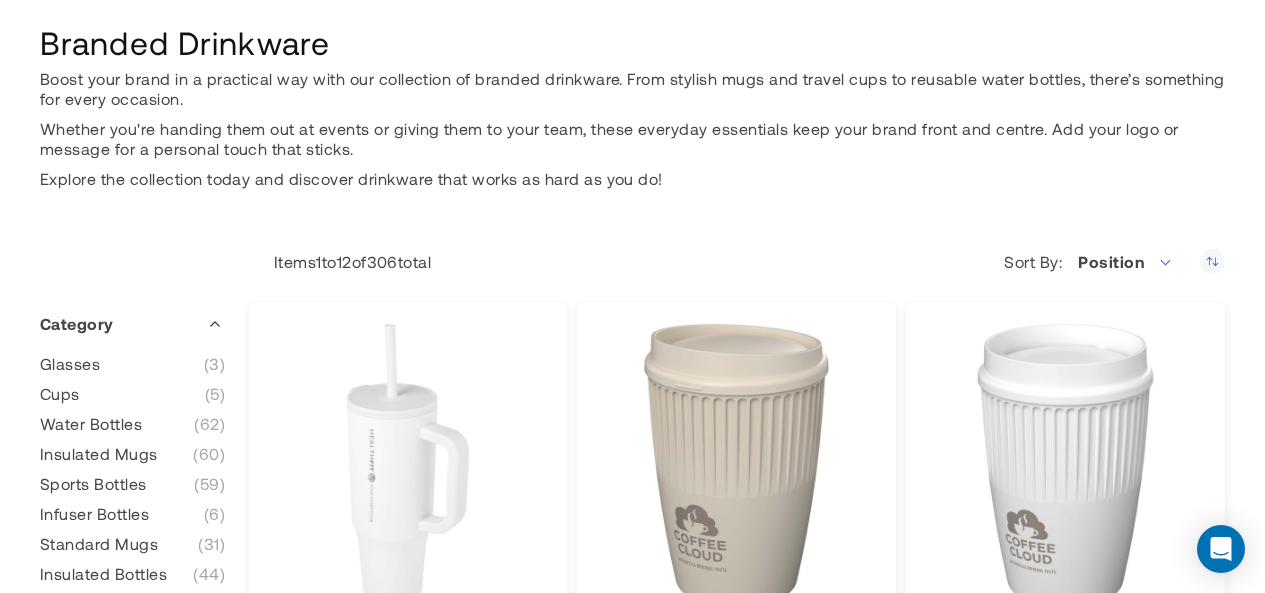 type on "****" 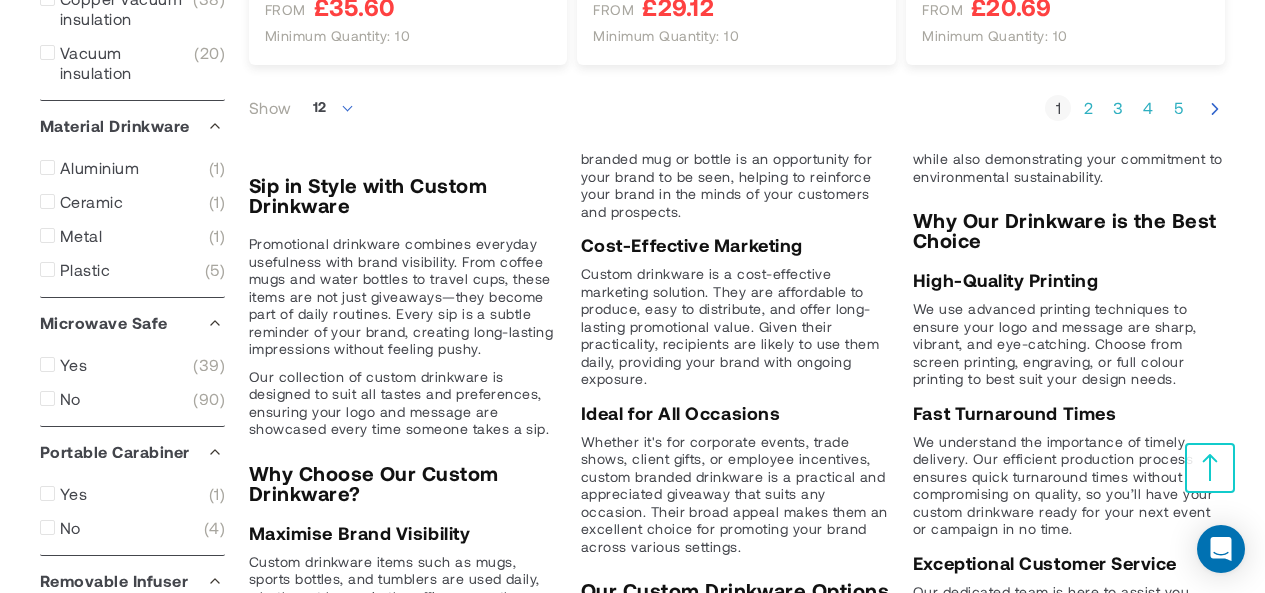 scroll, scrollTop: 2300, scrollLeft: 0, axis: vertical 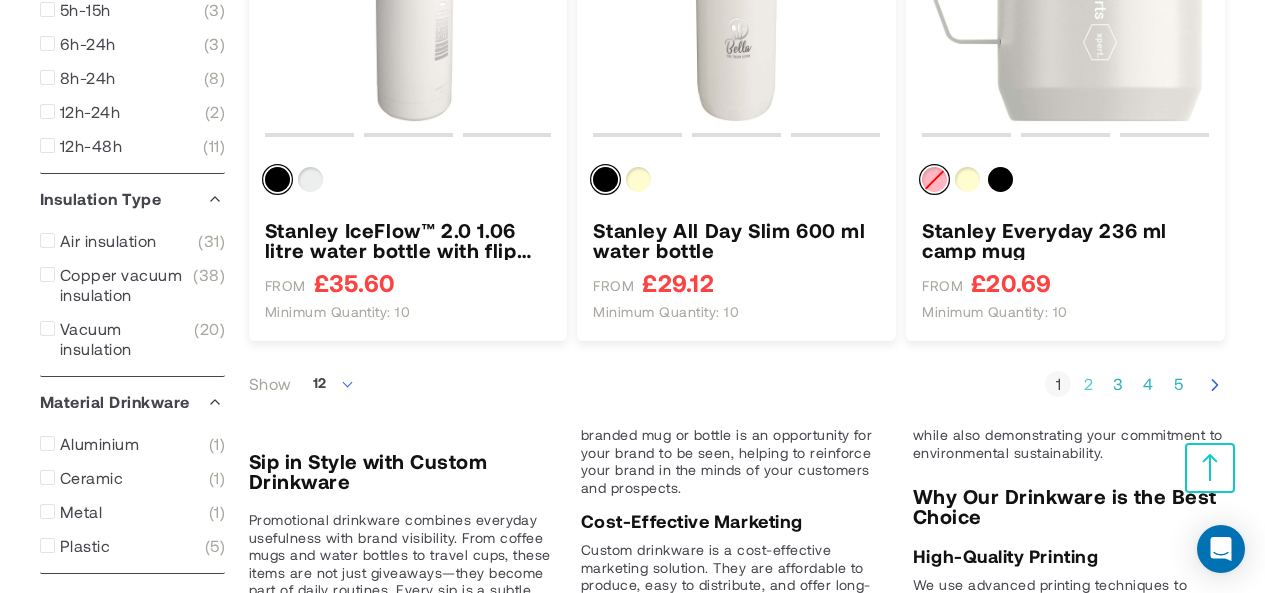 click on "Page
2" at bounding box center (1088, 384) 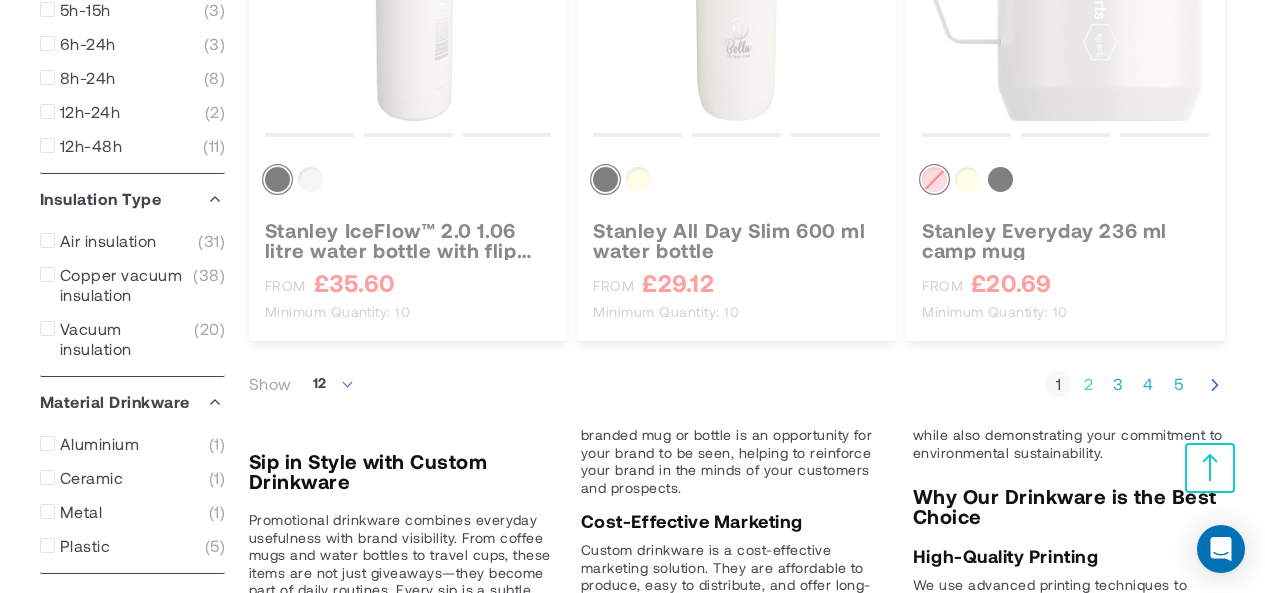 scroll, scrollTop: 502, scrollLeft: 0, axis: vertical 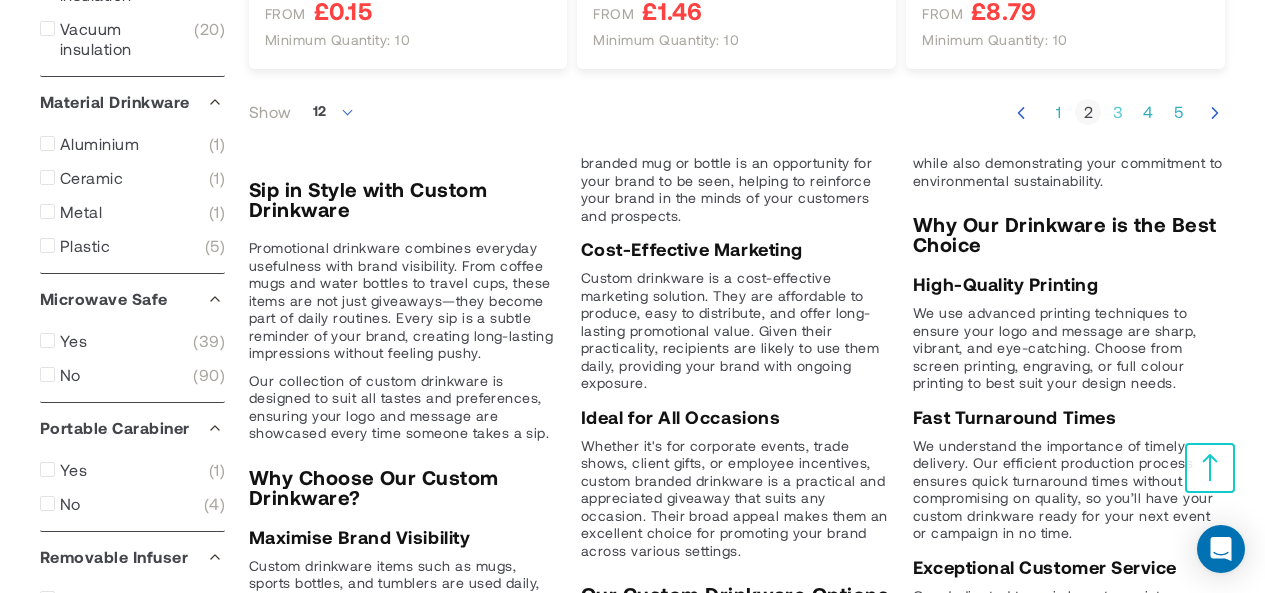 click on "Page
3" at bounding box center (1118, 112) 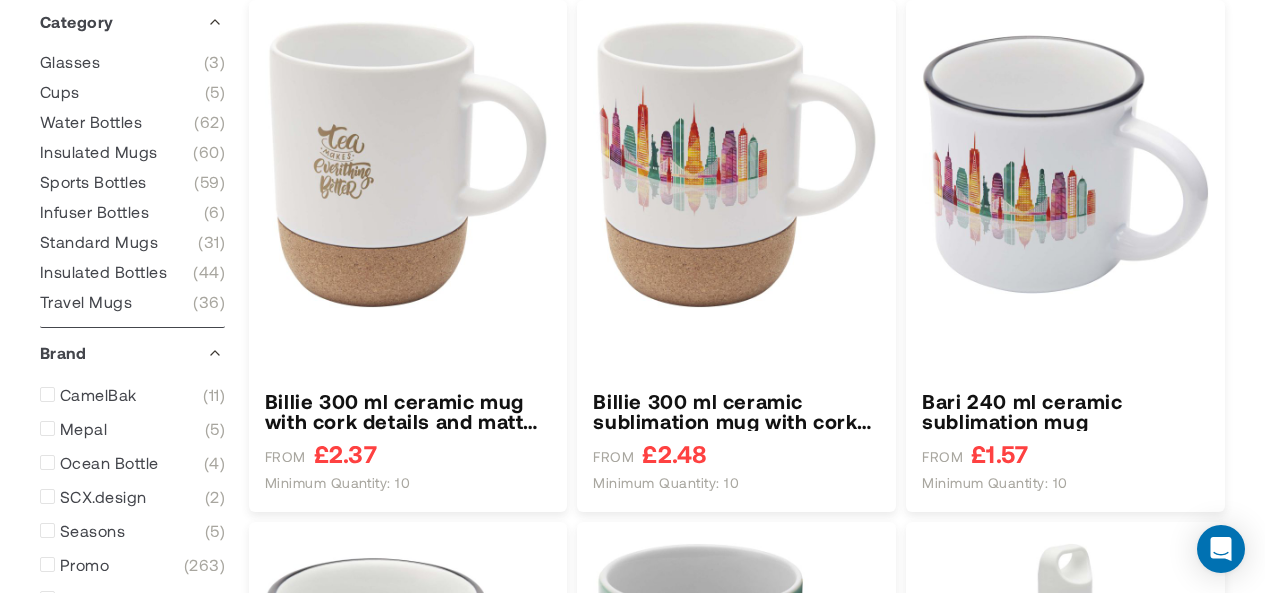 type on "****" 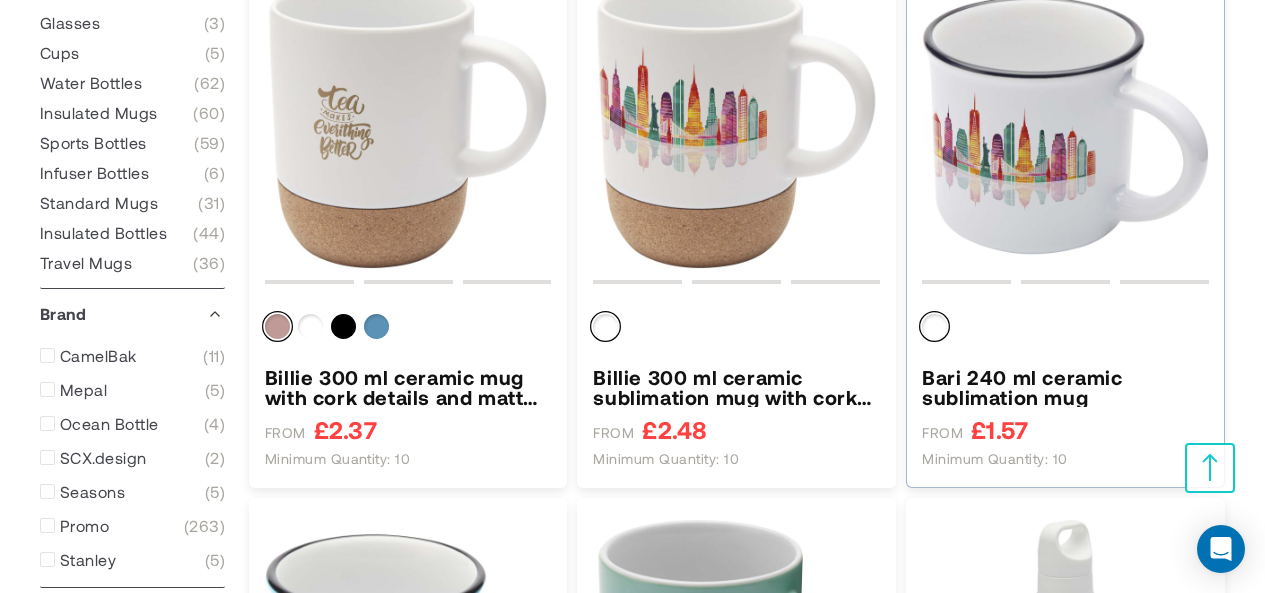 scroll, scrollTop: 600, scrollLeft: 0, axis: vertical 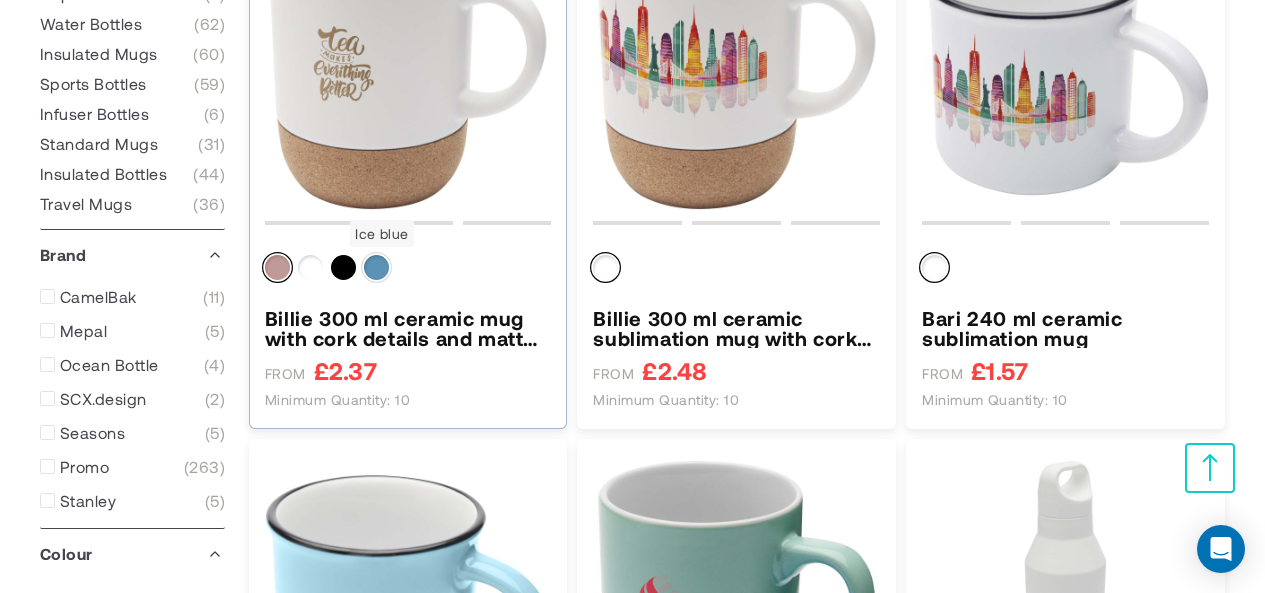 click at bounding box center [376, 267] 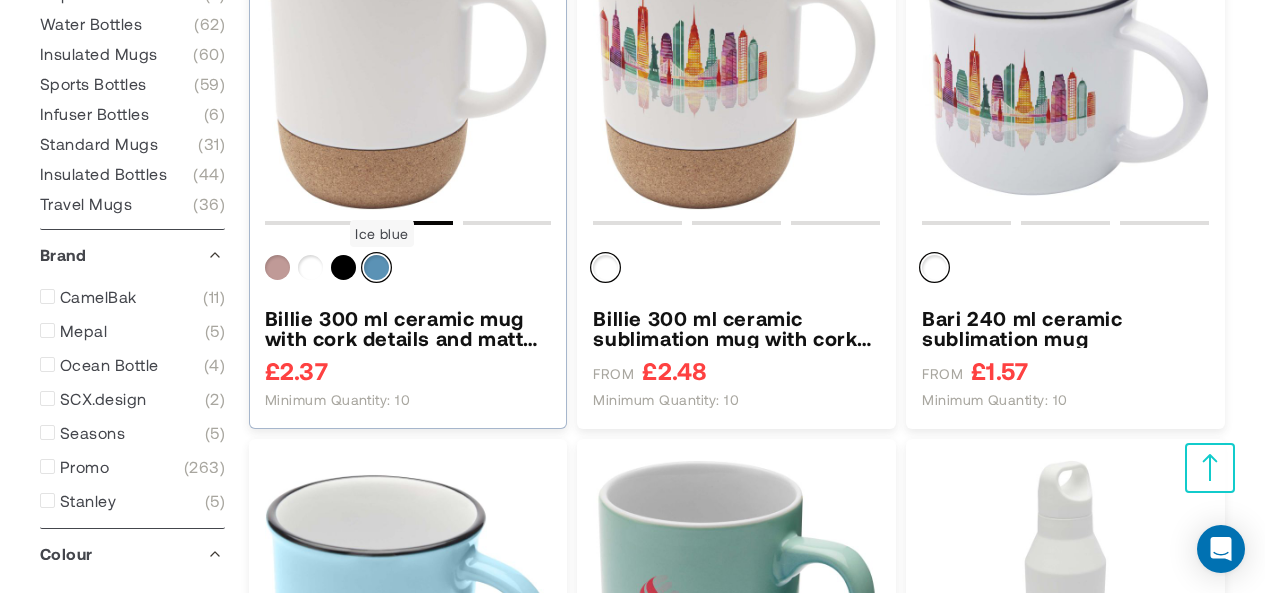 click at bounding box center [376, 267] 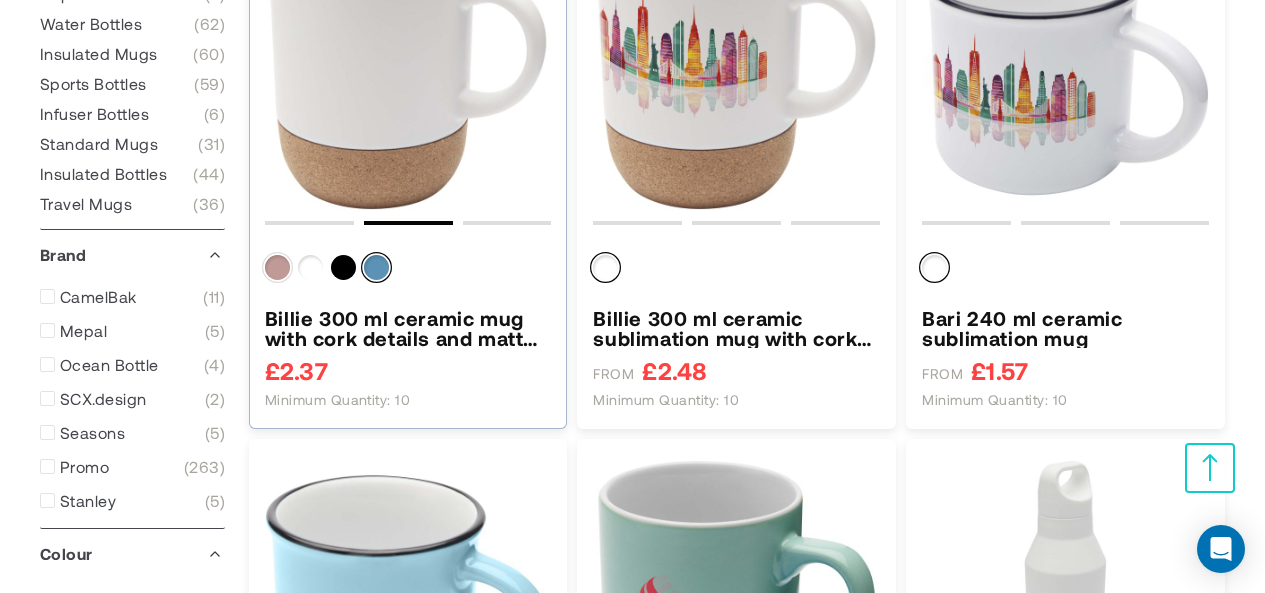 click at bounding box center (277, 267) 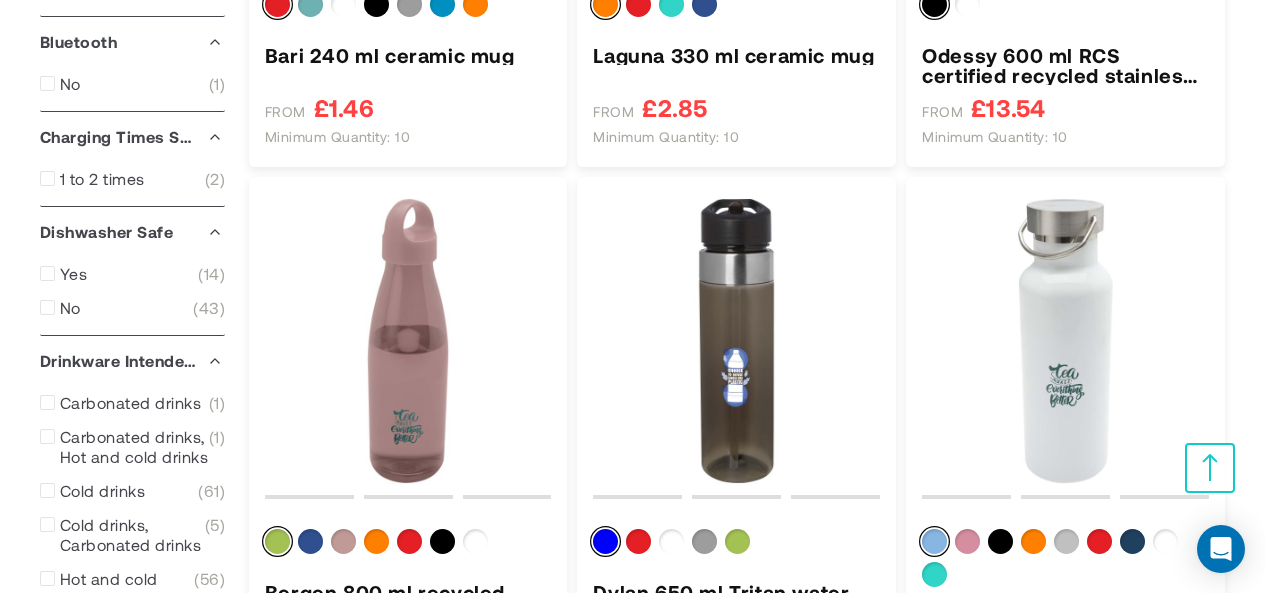 scroll, scrollTop: 1100, scrollLeft: 0, axis: vertical 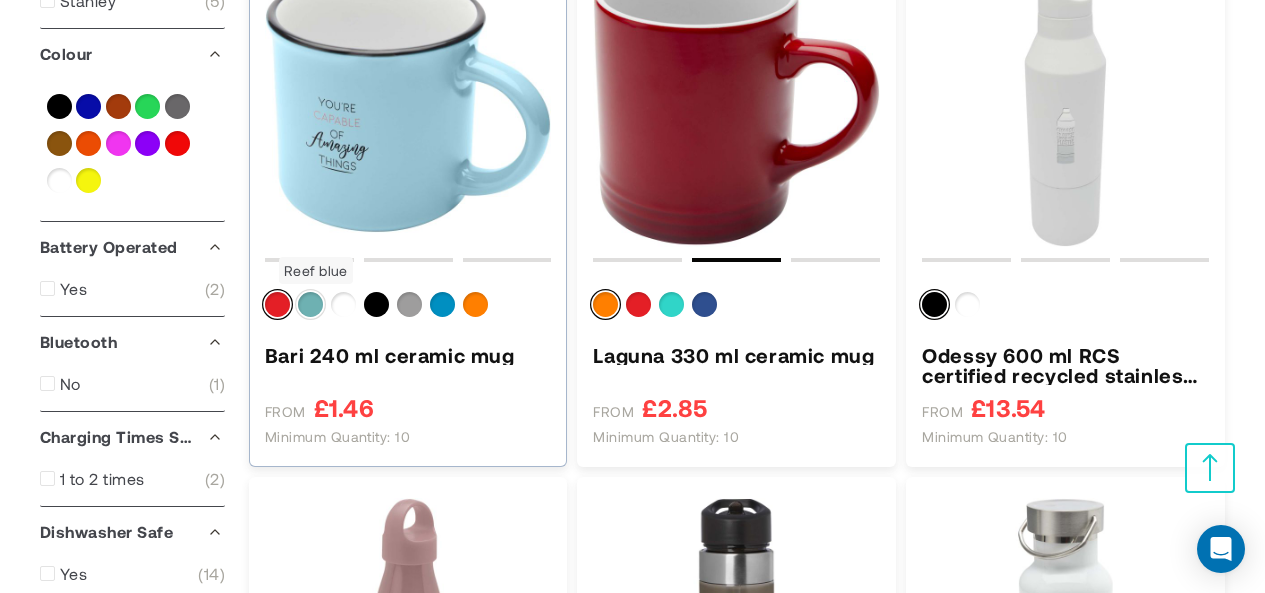 click at bounding box center [310, 304] 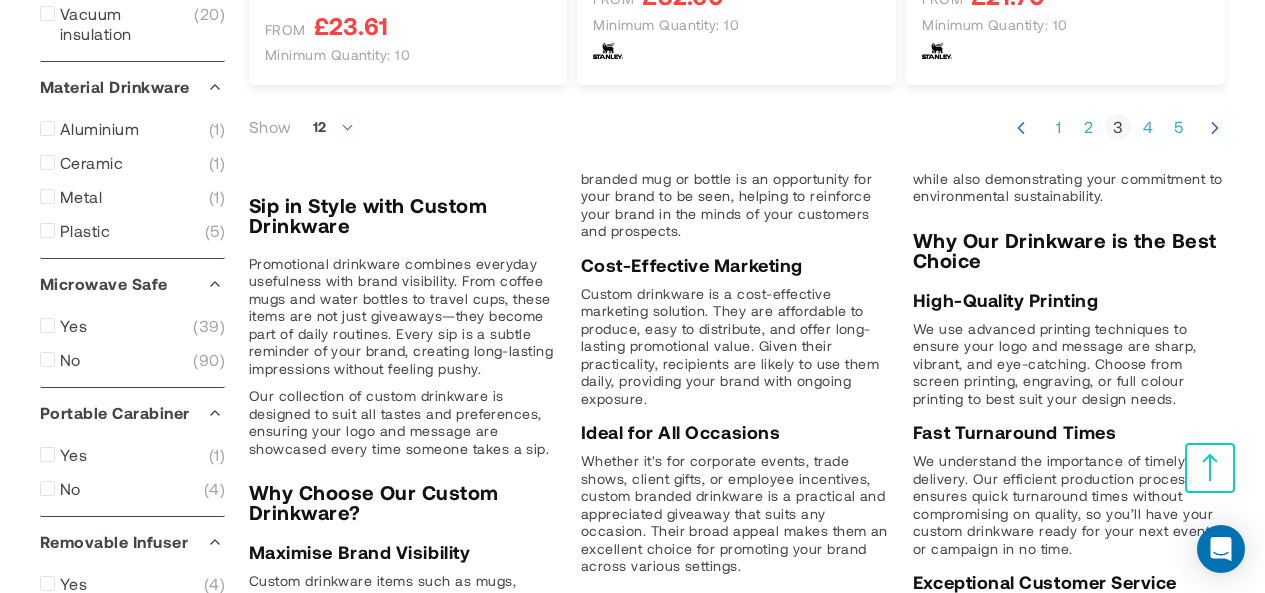 scroll, scrollTop: 2400, scrollLeft: 0, axis: vertical 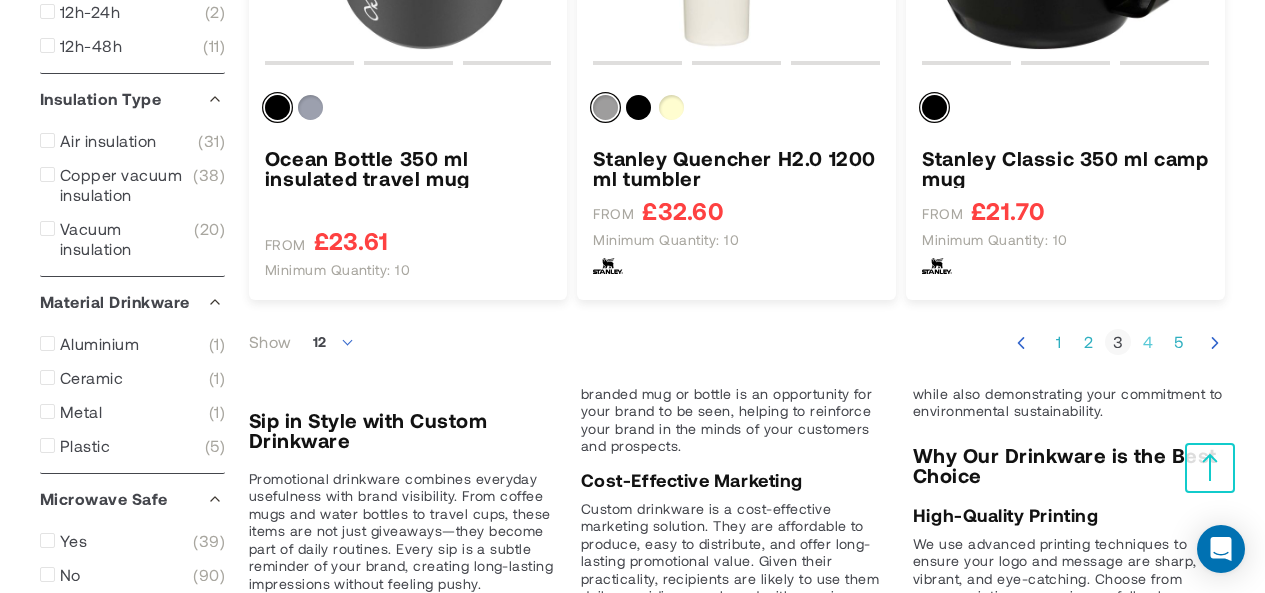click on "Page
4" at bounding box center [1148, 342] 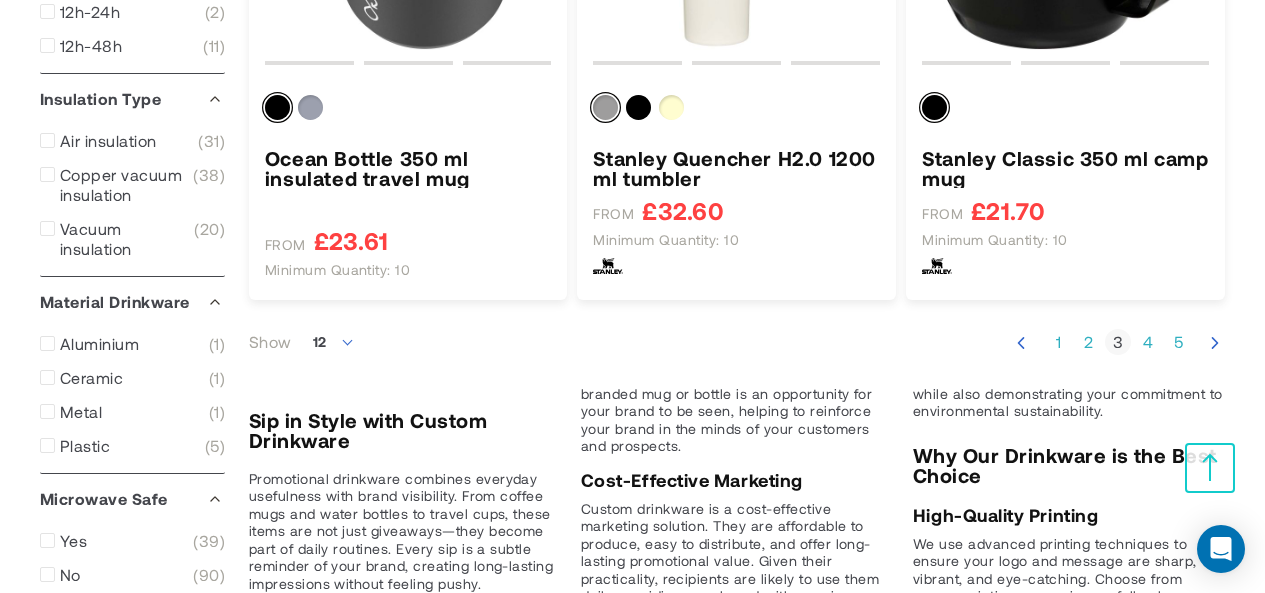scroll, scrollTop: 502, scrollLeft: 0, axis: vertical 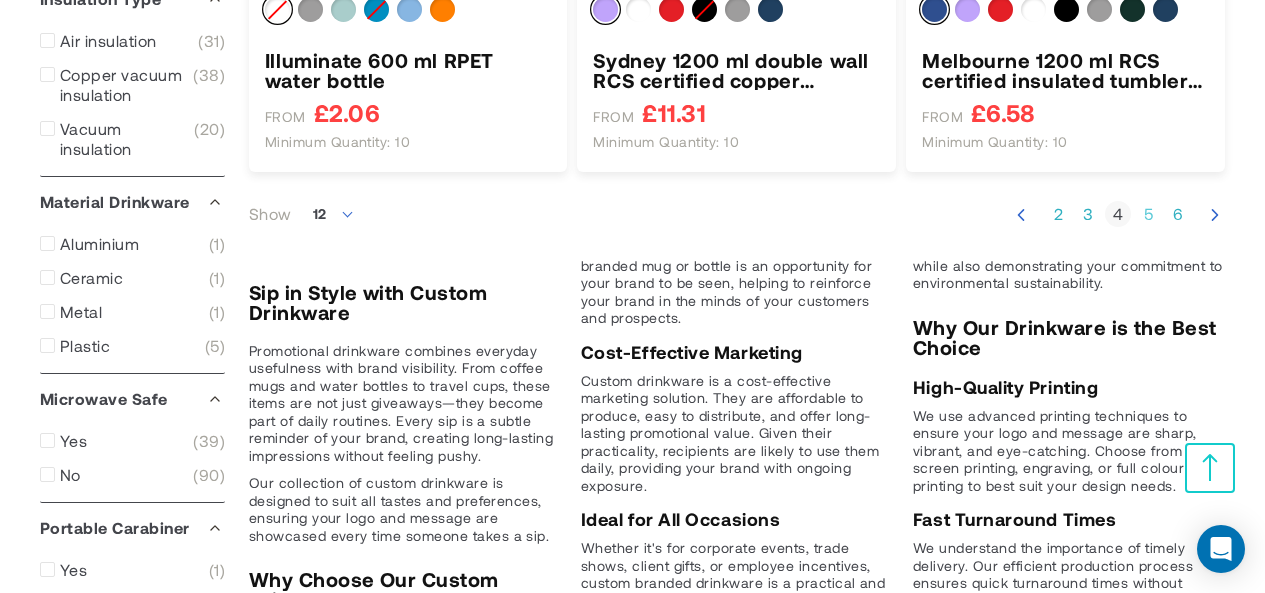 click on "Page
5" at bounding box center (1148, 214) 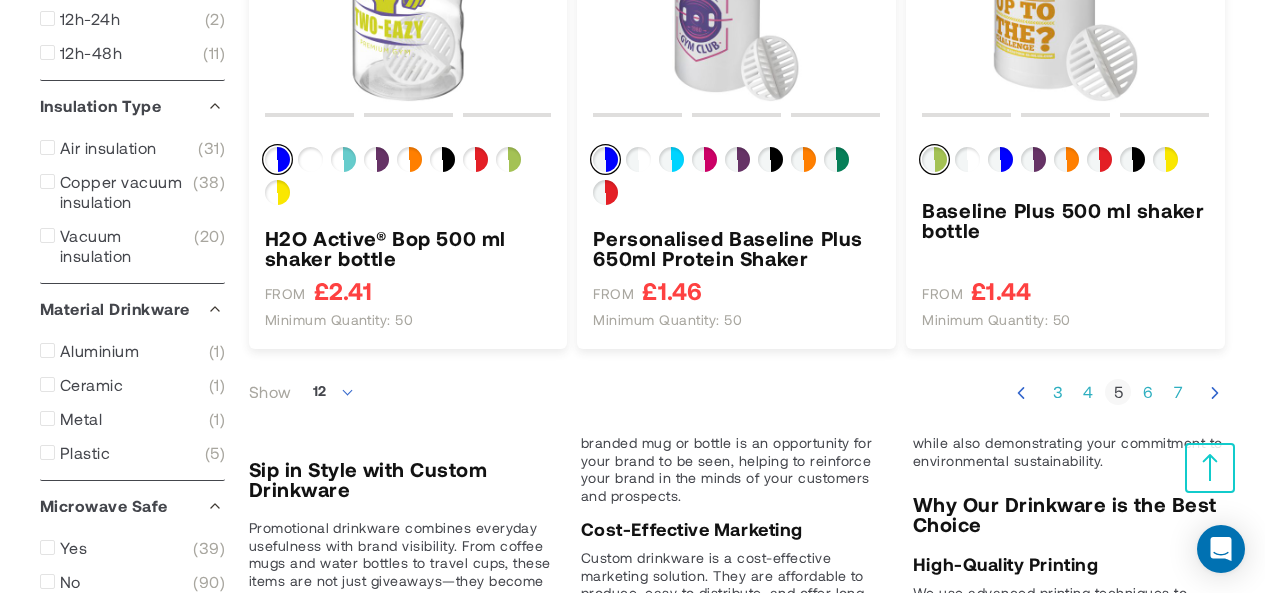 scroll, scrollTop: 2400, scrollLeft: 0, axis: vertical 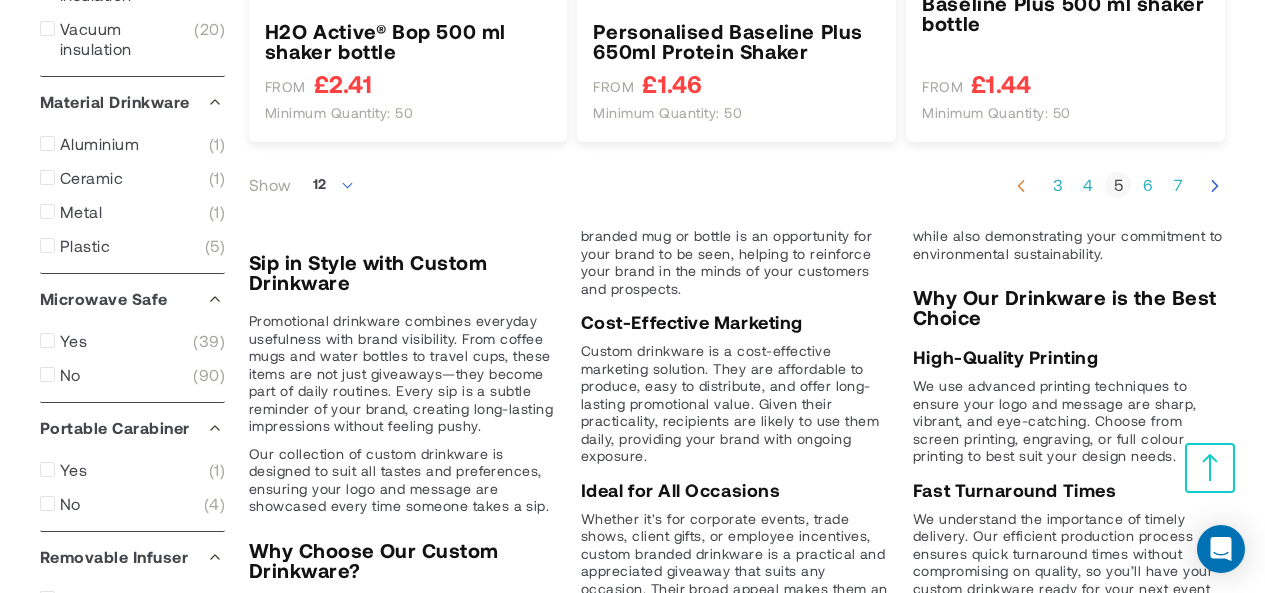 click 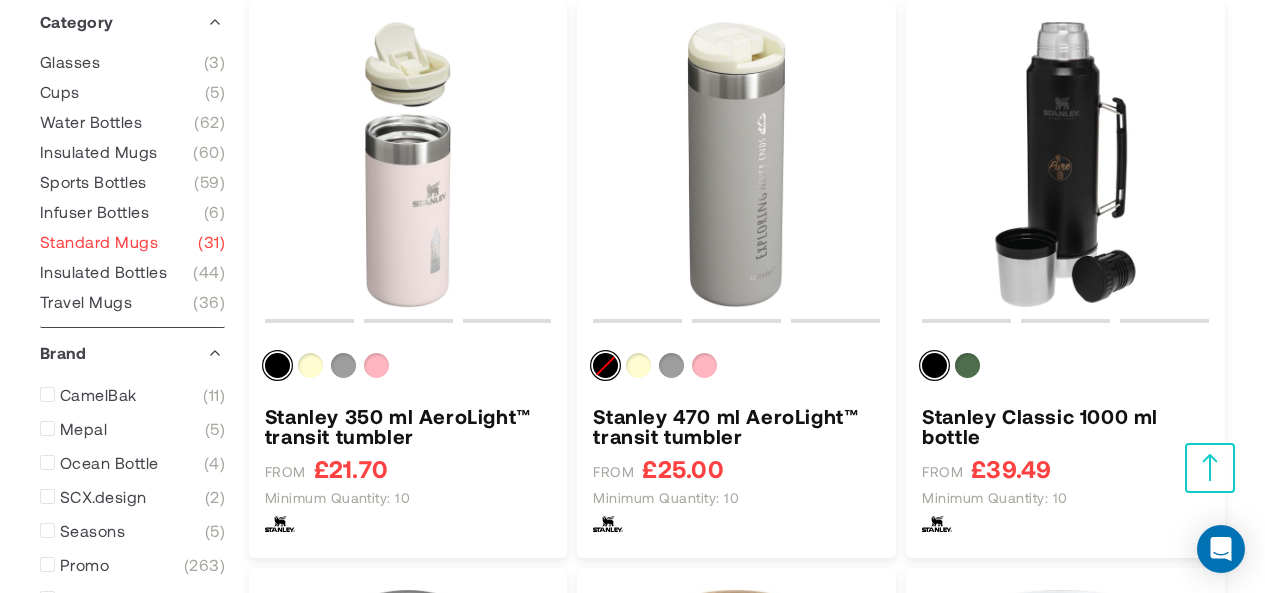 click on "Standard Mugs" at bounding box center [99, 242] 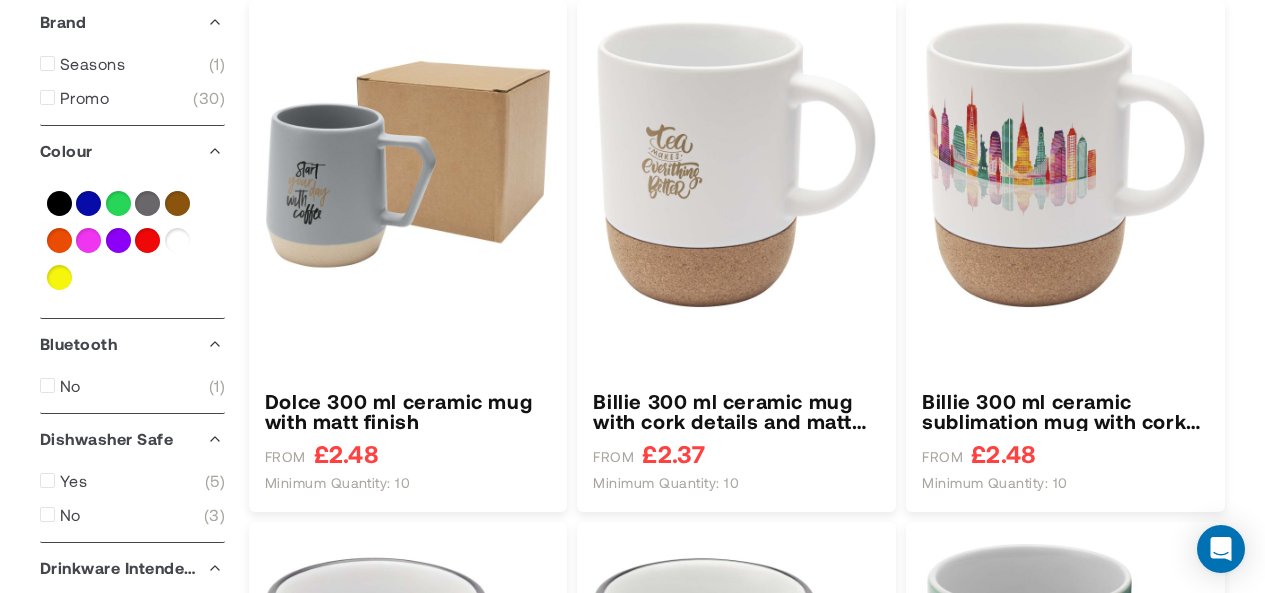 type on "****" 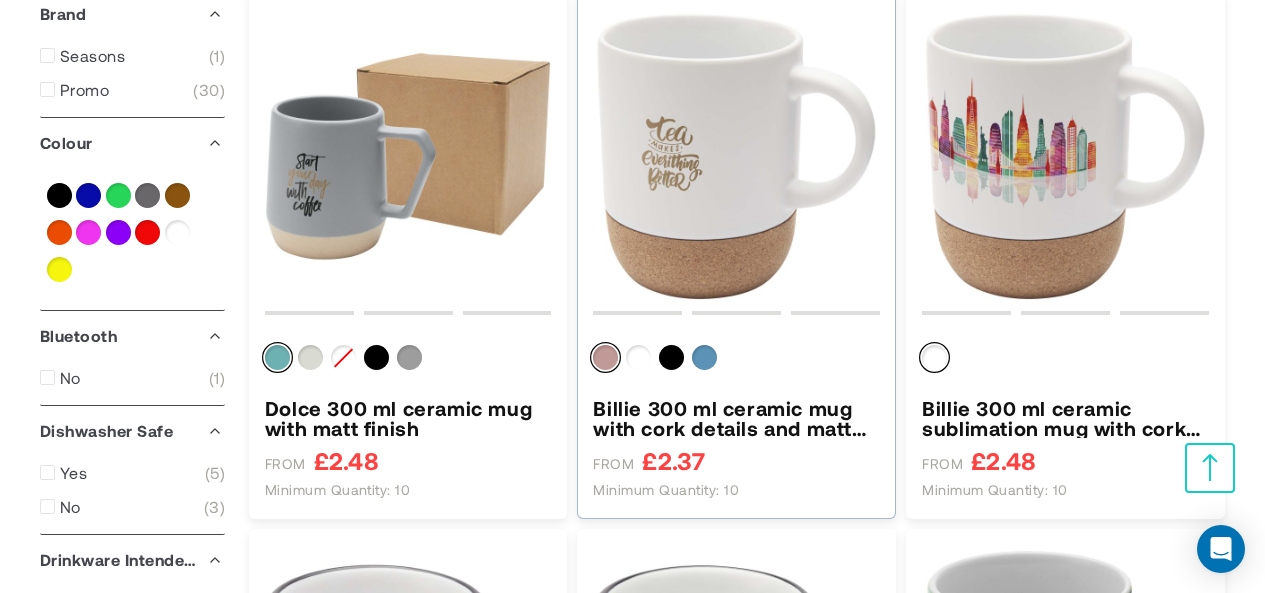scroll, scrollTop: 500, scrollLeft: 0, axis: vertical 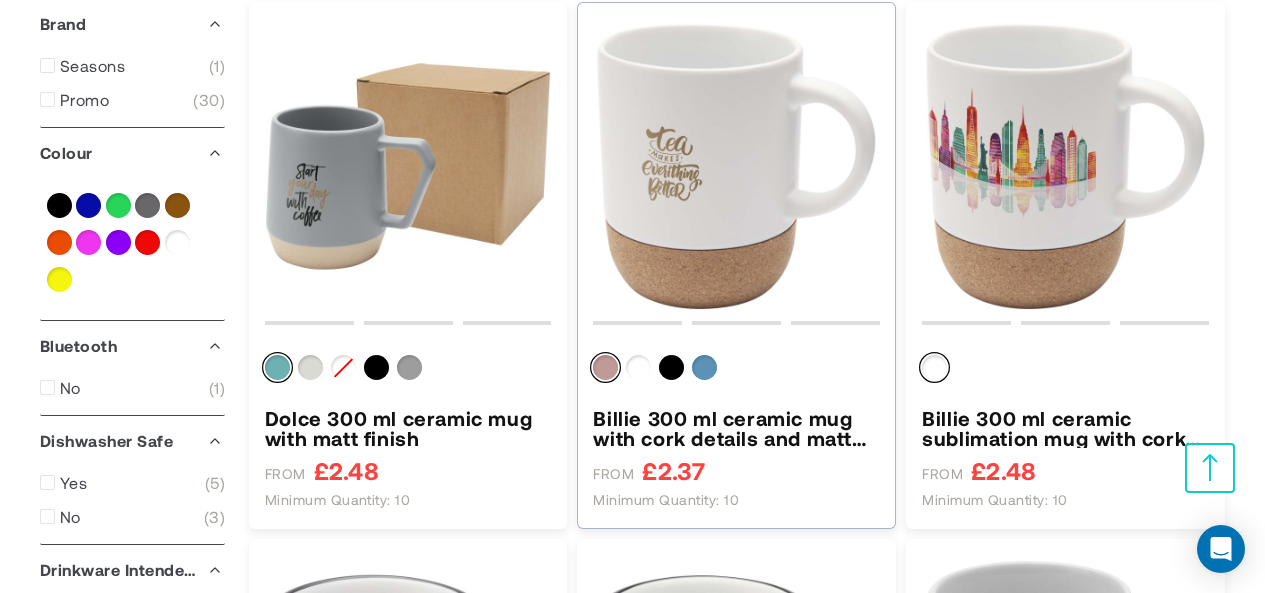click at bounding box center [736, 166] 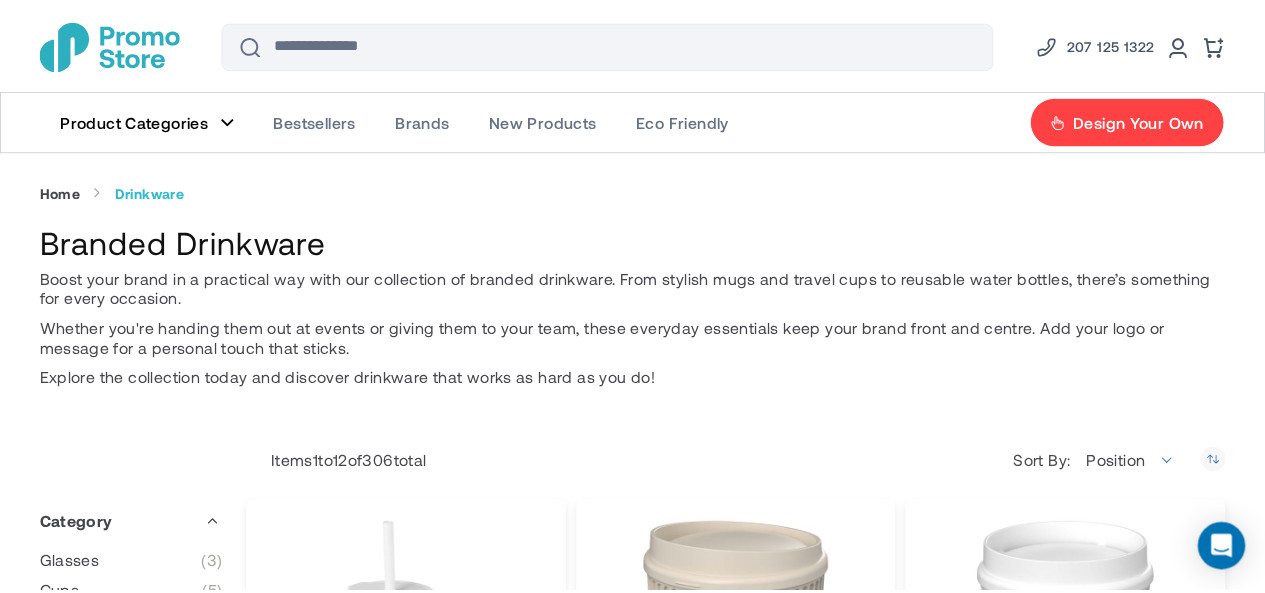 scroll, scrollTop: 0, scrollLeft: 0, axis: both 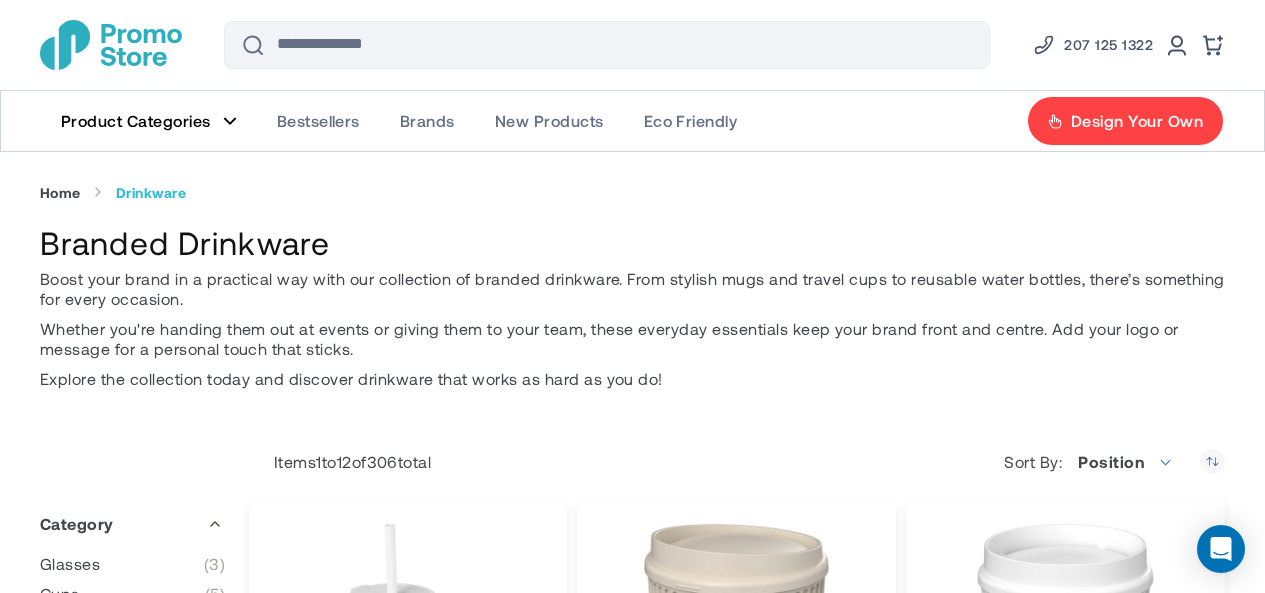 type on "****" 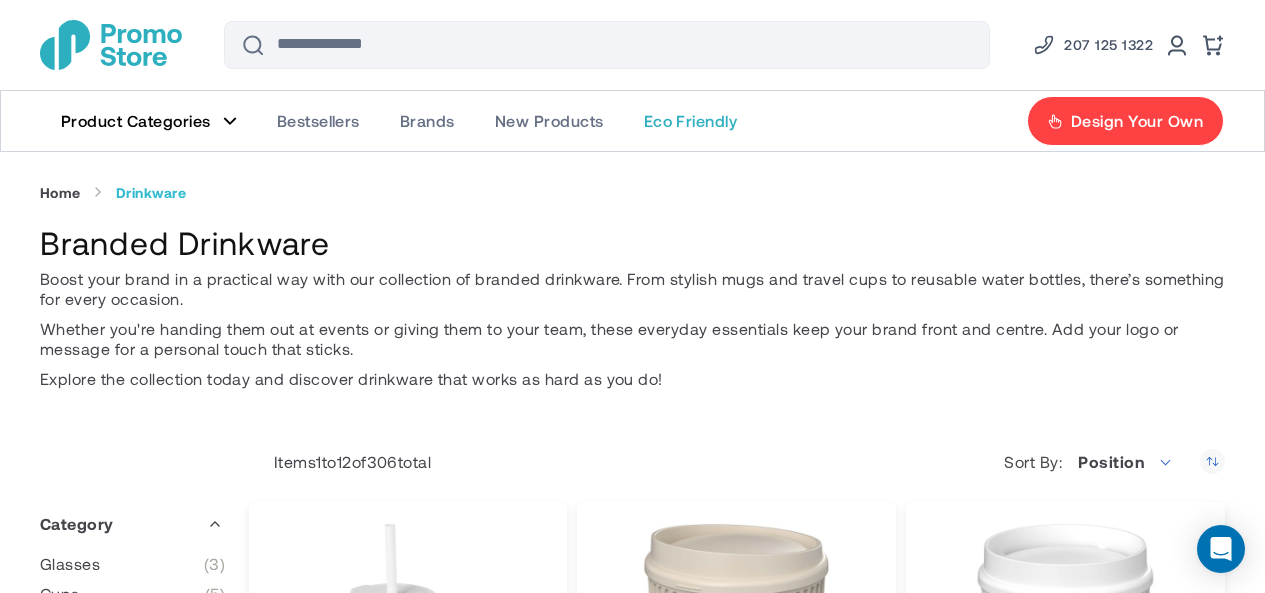 click on "Eco Friendly" 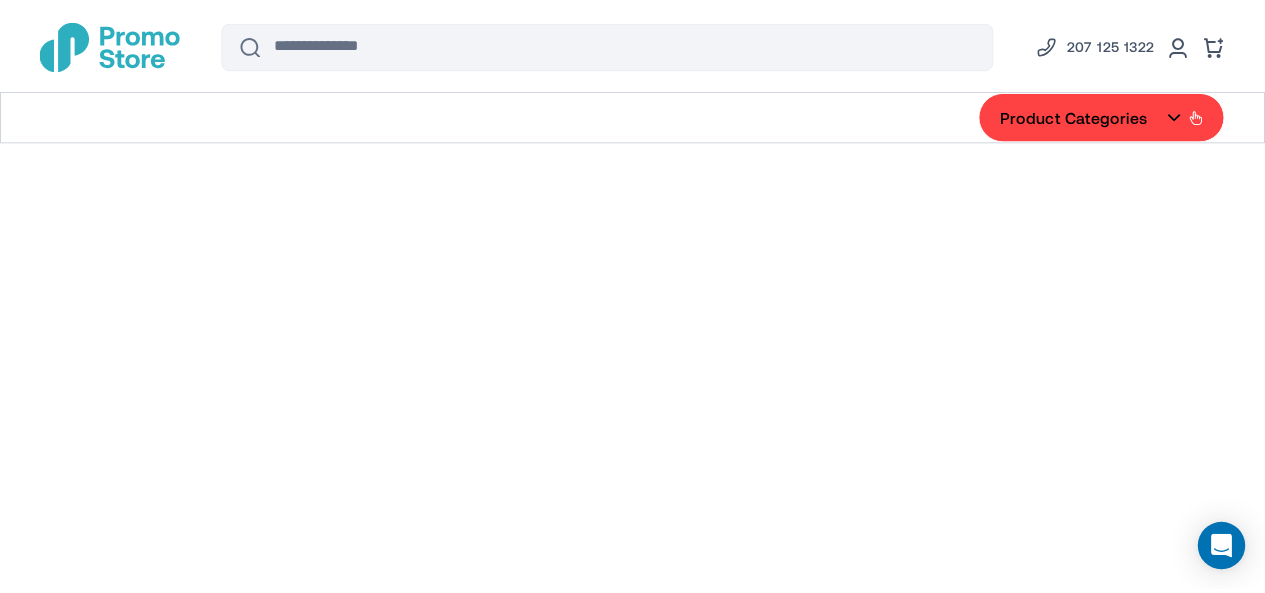 scroll, scrollTop: 0, scrollLeft: 0, axis: both 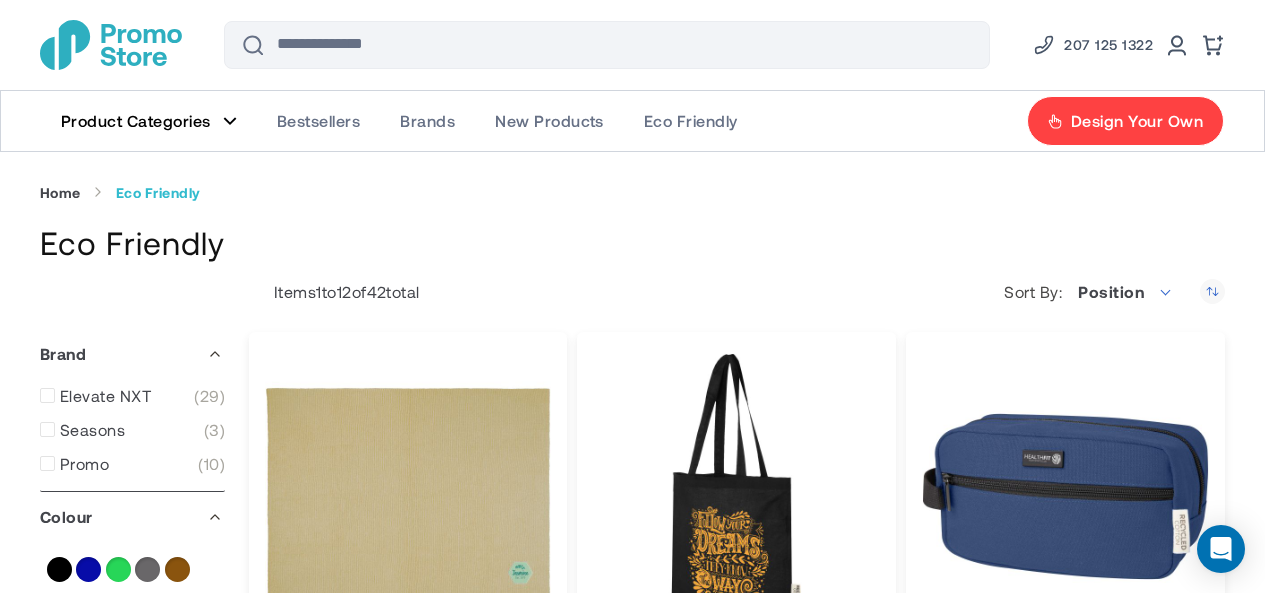 type on "****" 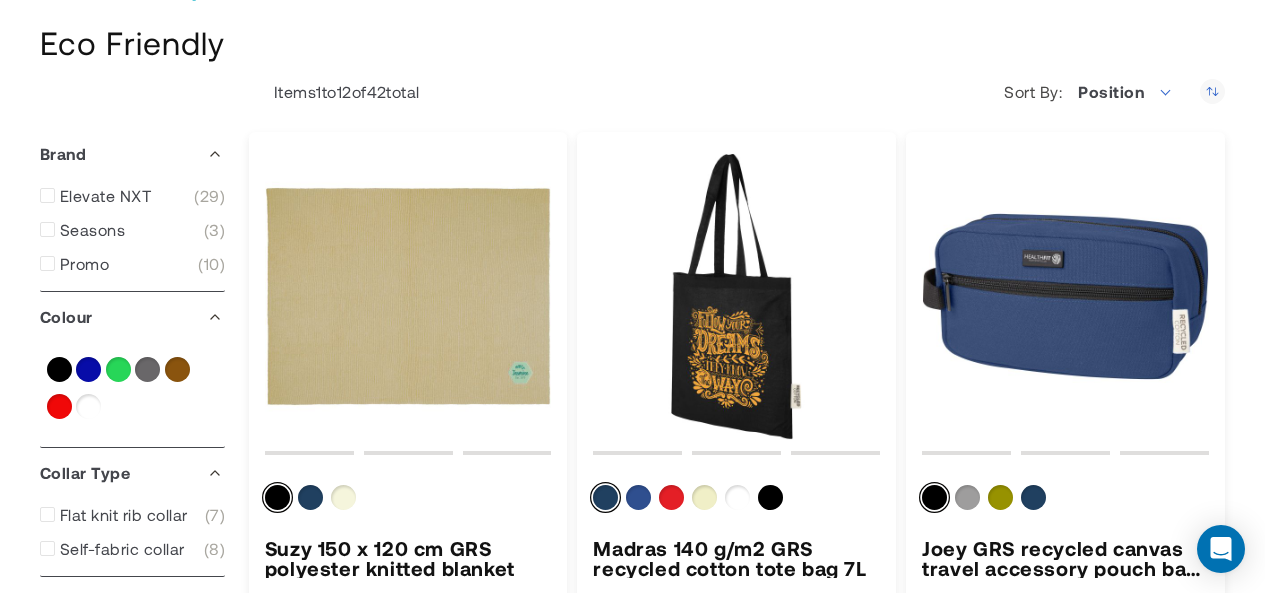 scroll, scrollTop: 0, scrollLeft: 0, axis: both 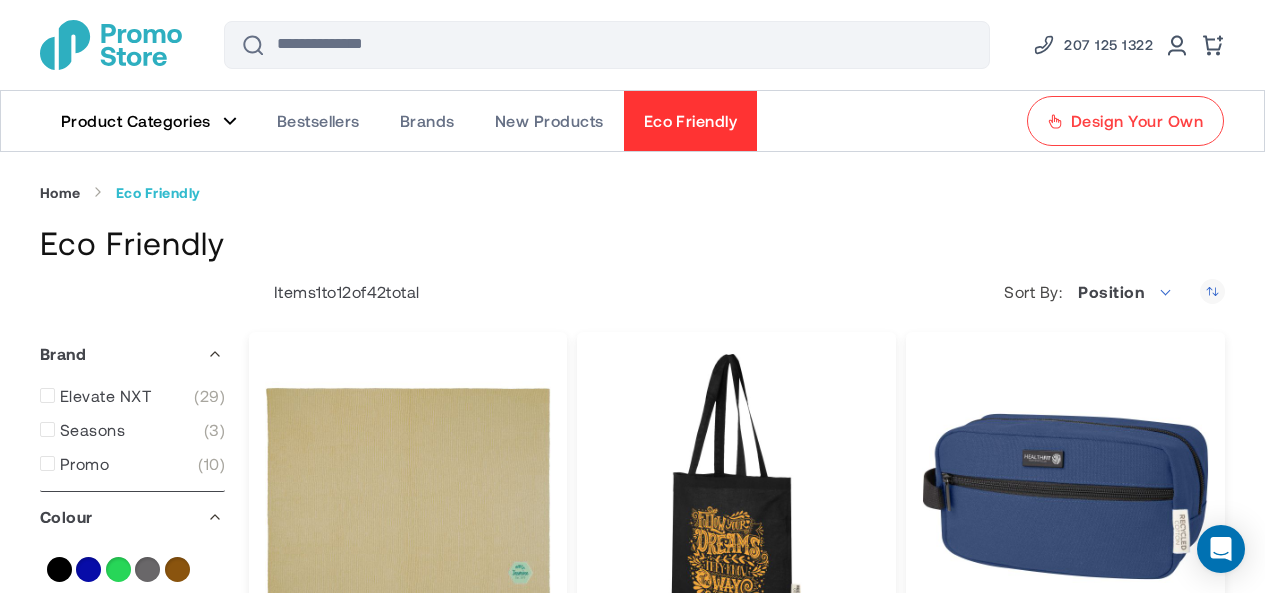 click on "Design Your Own" 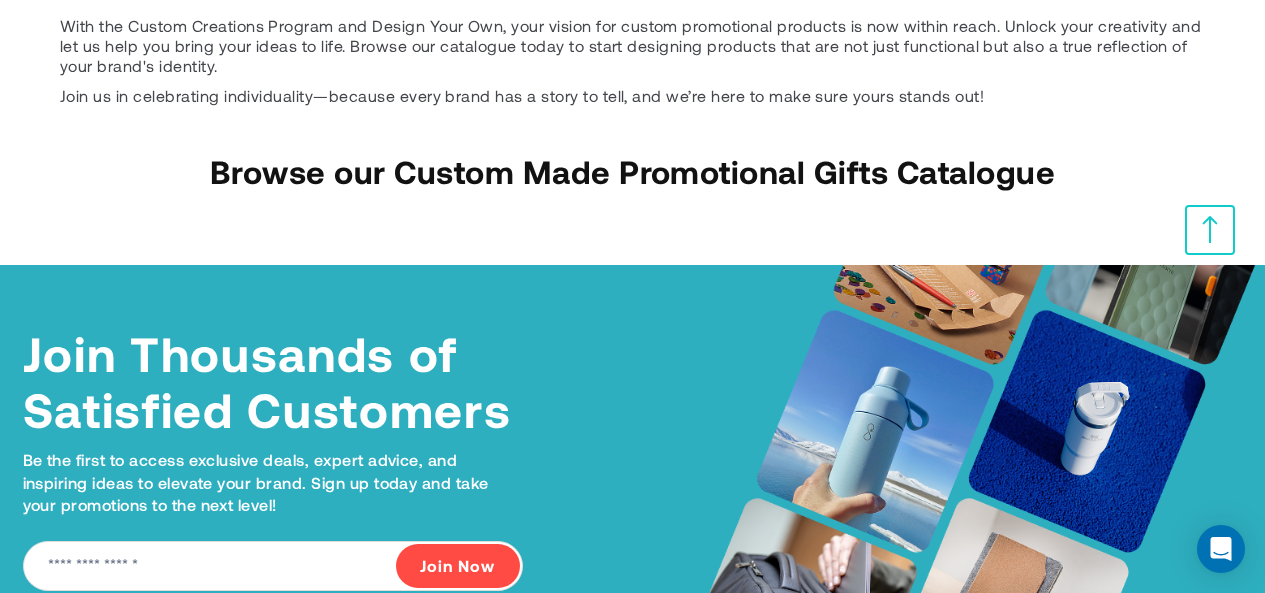 scroll, scrollTop: 852, scrollLeft: 0, axis: vertical 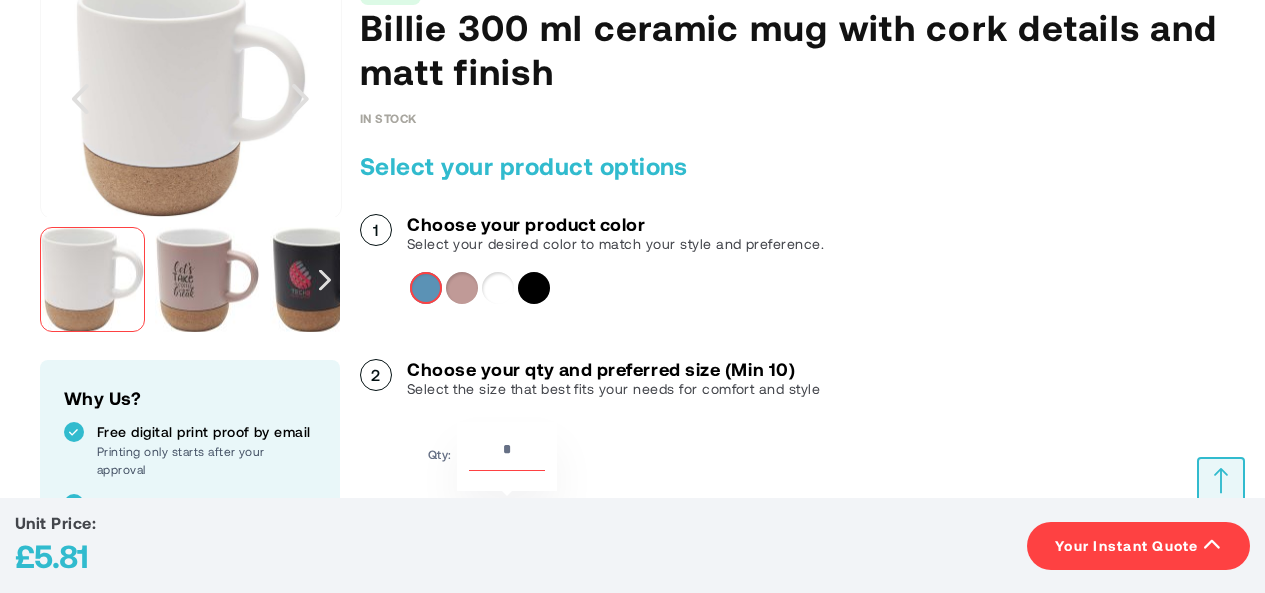 click at bounding box center (207, 279) 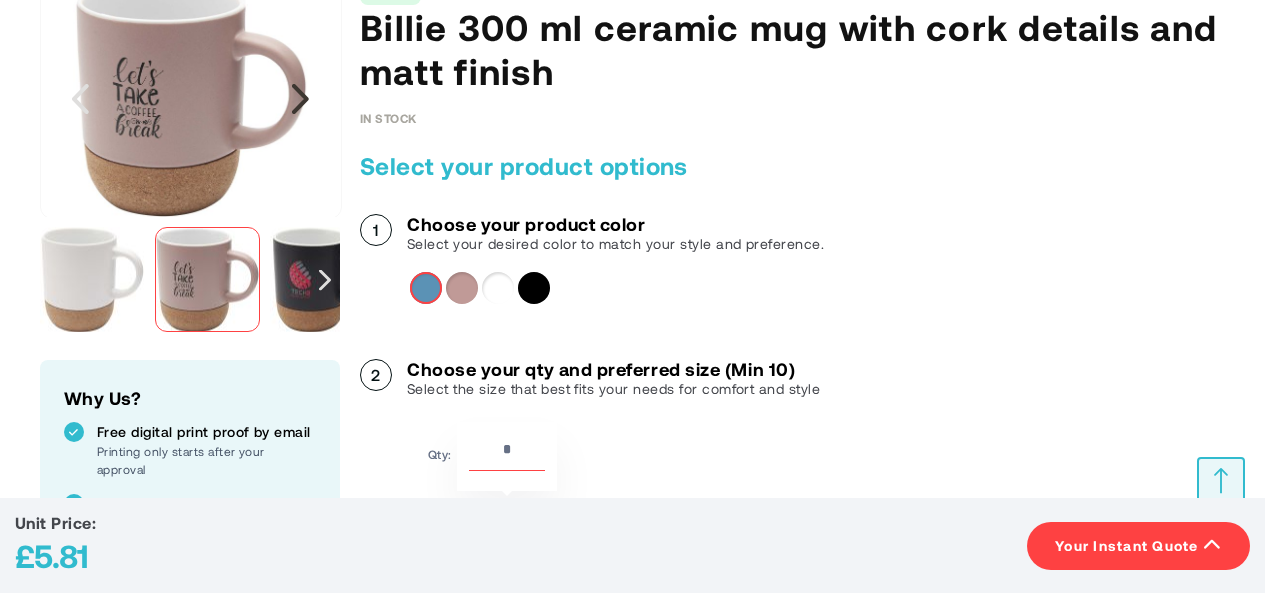 click at bounding box center (300, 99) 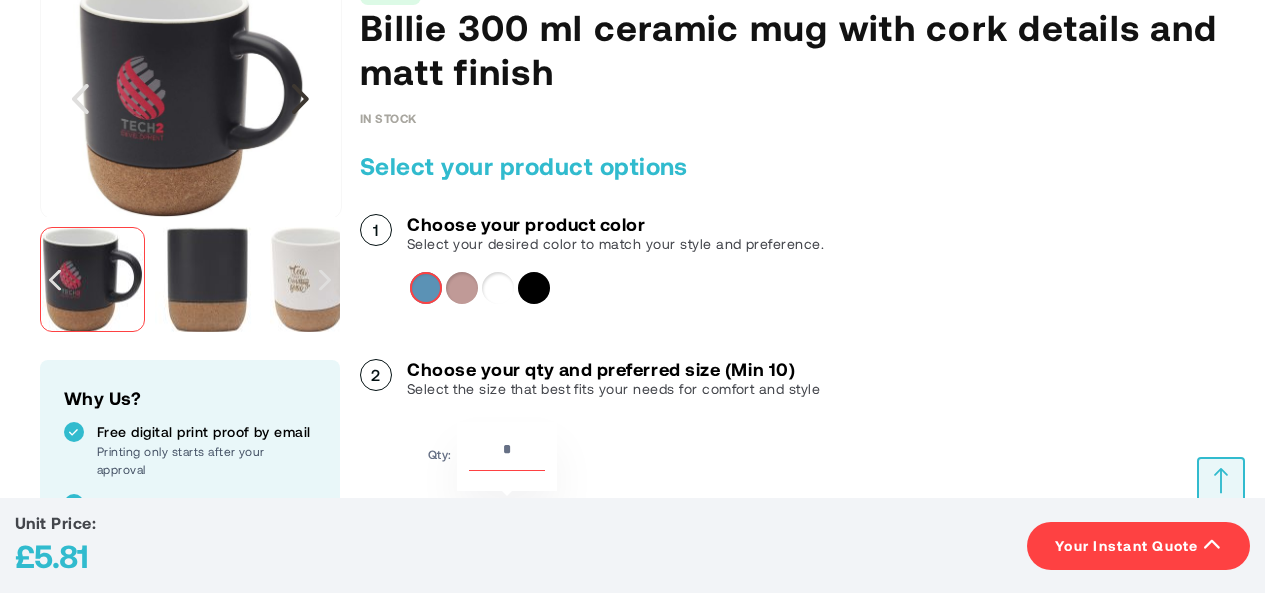 click at bounding box center (300, 99) 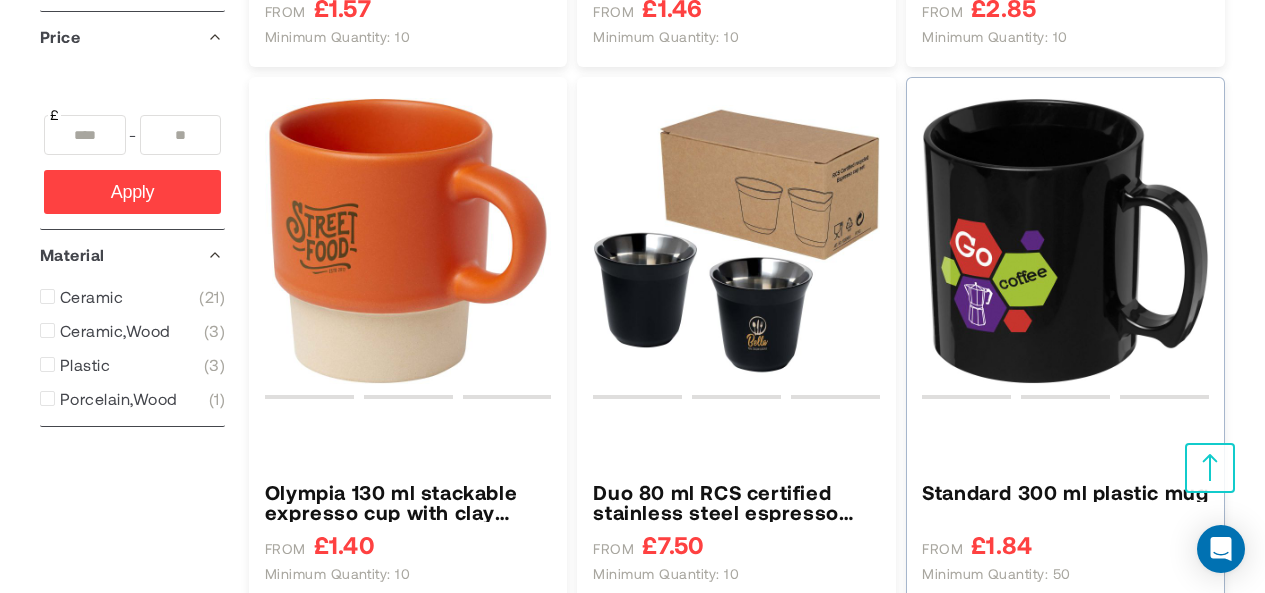 type on "****" 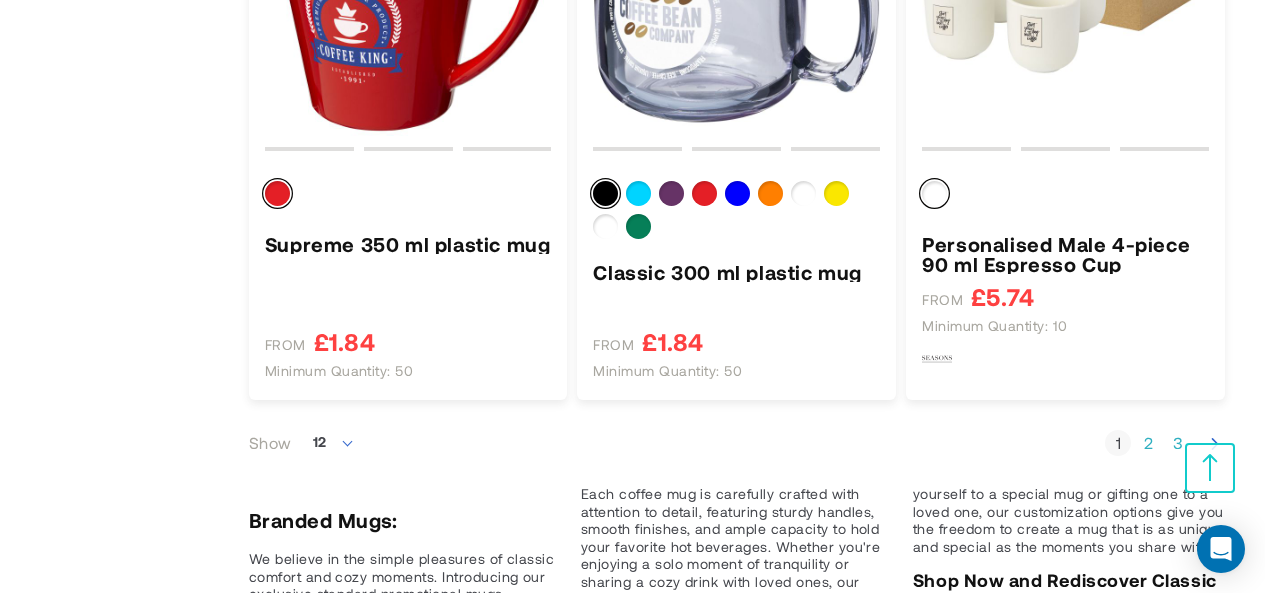 scroll, scrollTop: 2400, scrollLeft: 0, axis: vertical 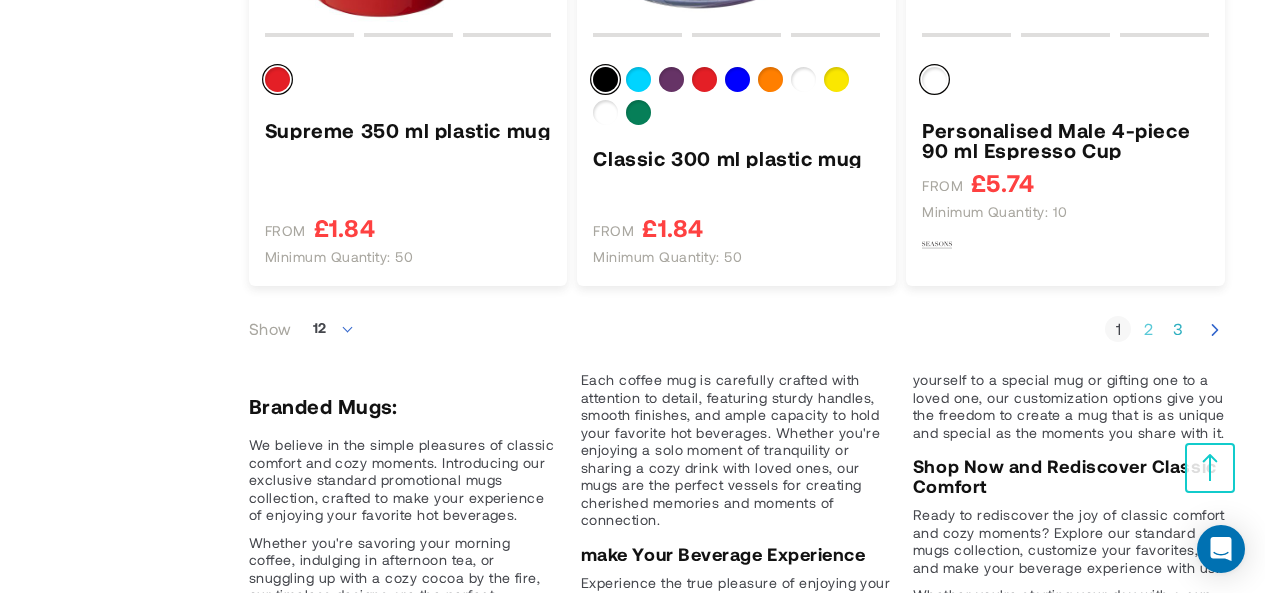 click on "Page
2" at bounding box center [1148, 329] 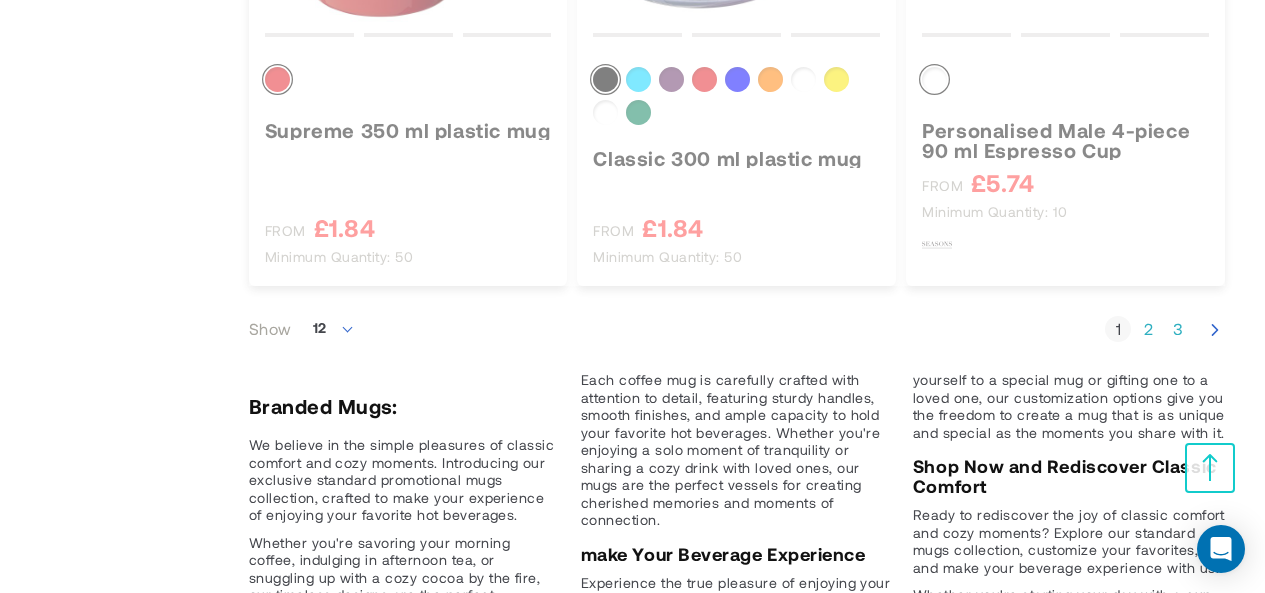 scroll, scrollTop: 502, scrollLeft: 0, axis: vertical 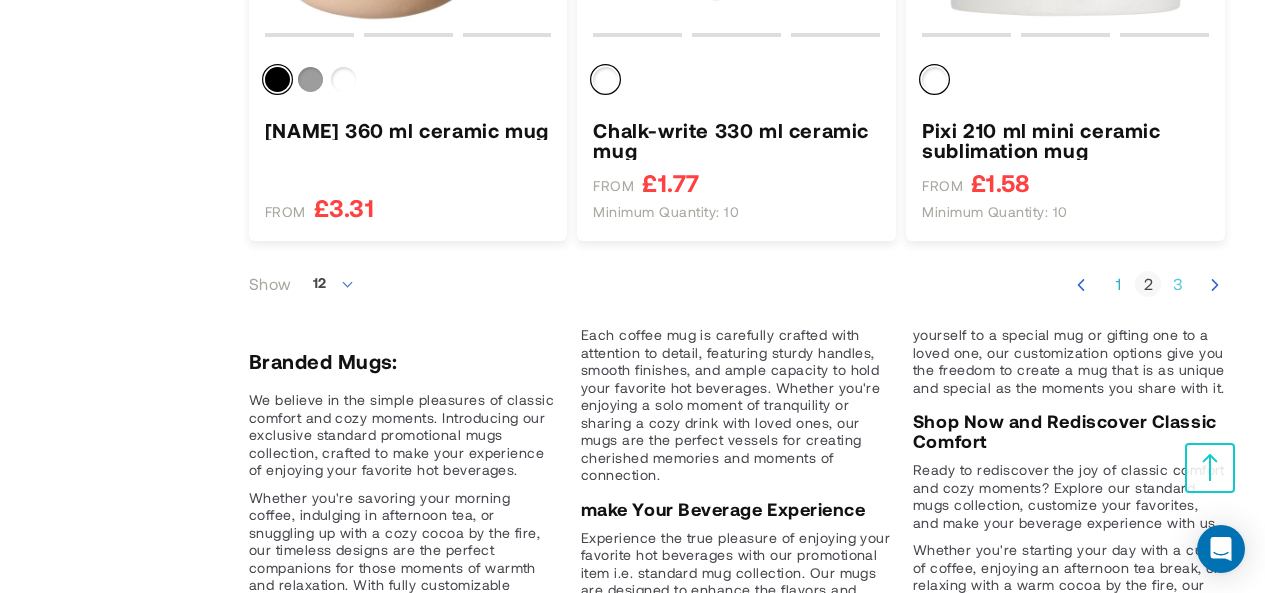 click on "Page
3" at bounding box center [1178, 284] 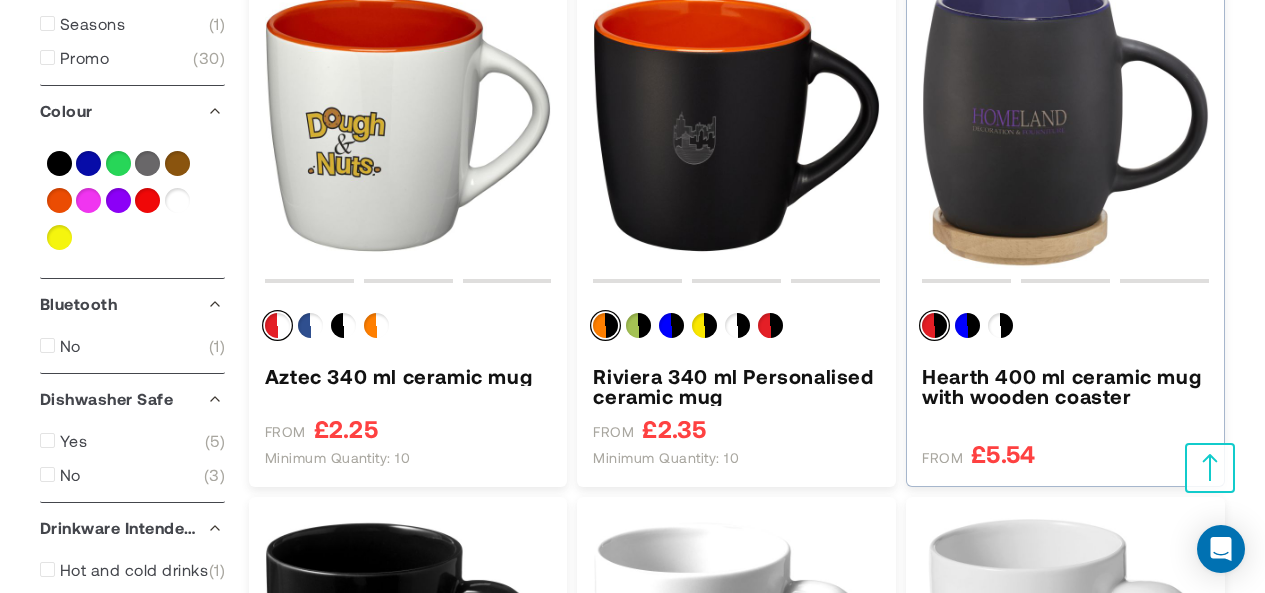 scroll, scrollTop: 600, scrollLeft: 0, axis: vertical 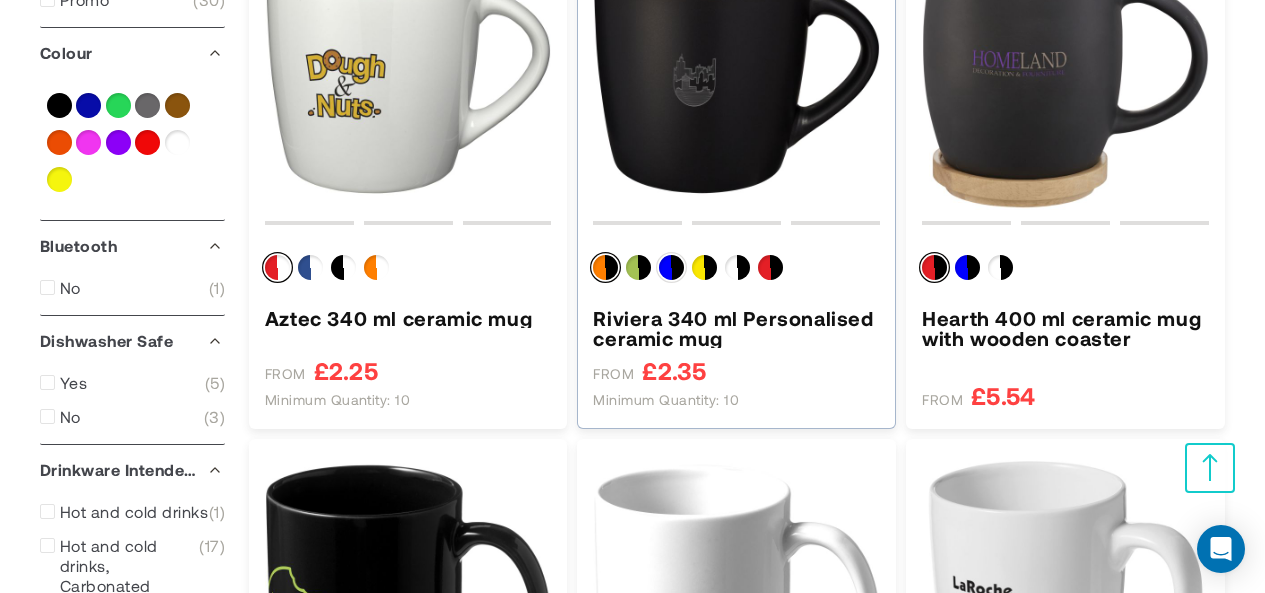 click at bounding box center (671, 267) 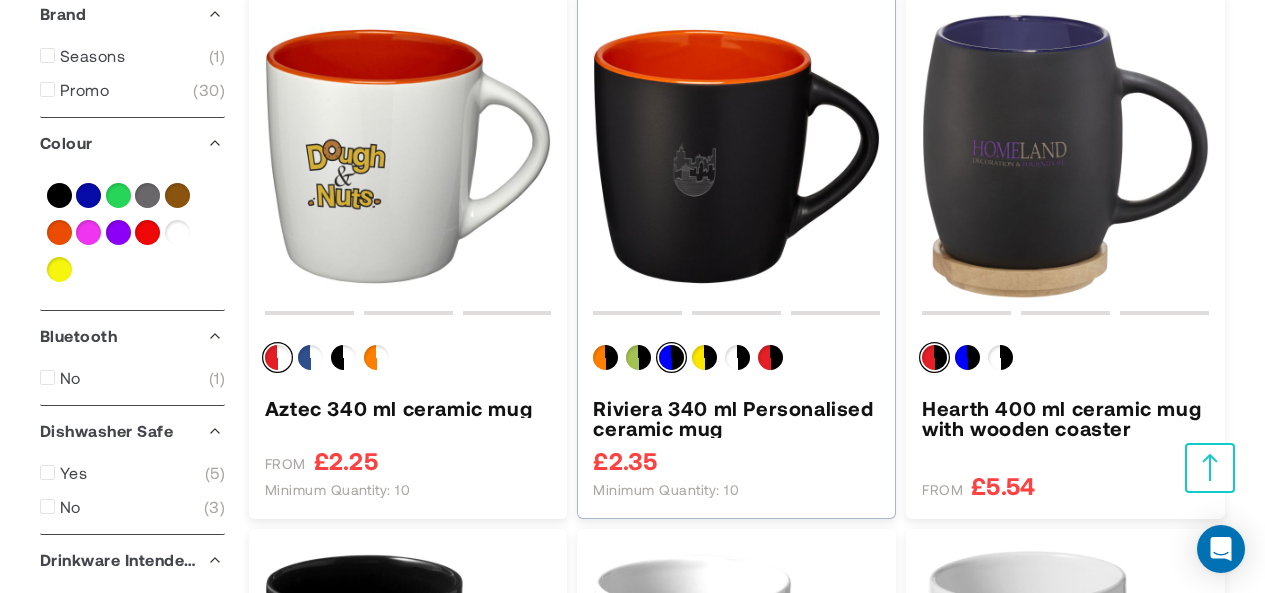 scroll, scrollTop: 500, scrollLeft: 0, axis: vertical 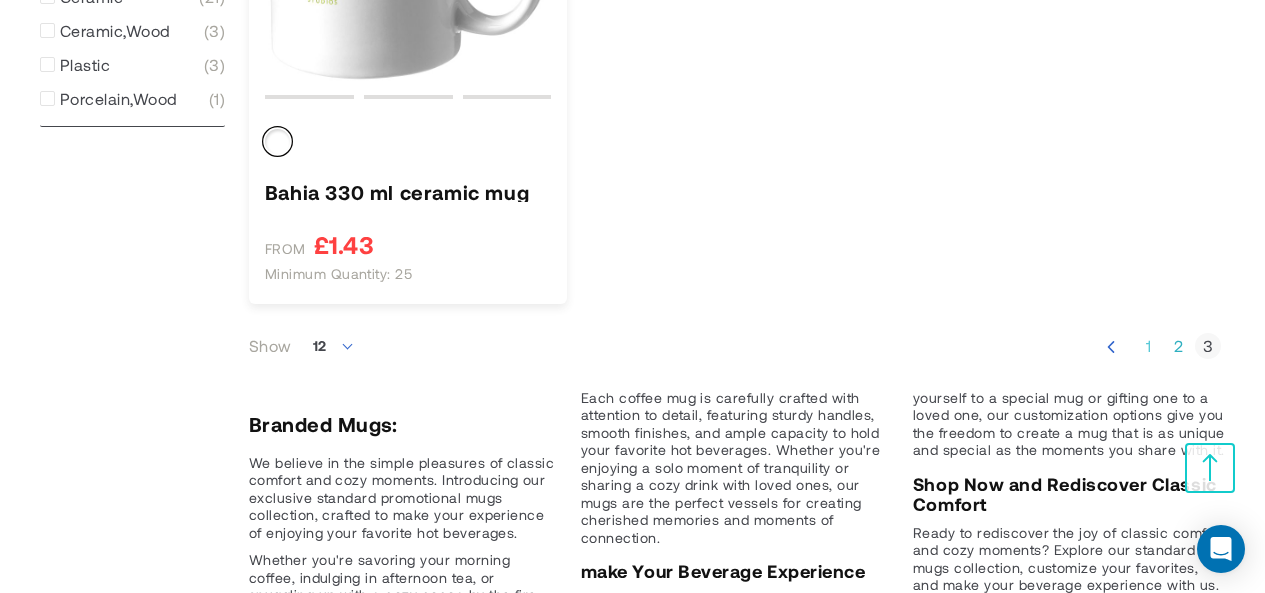 click on "Page
1" at bounding box center [1148, 346] 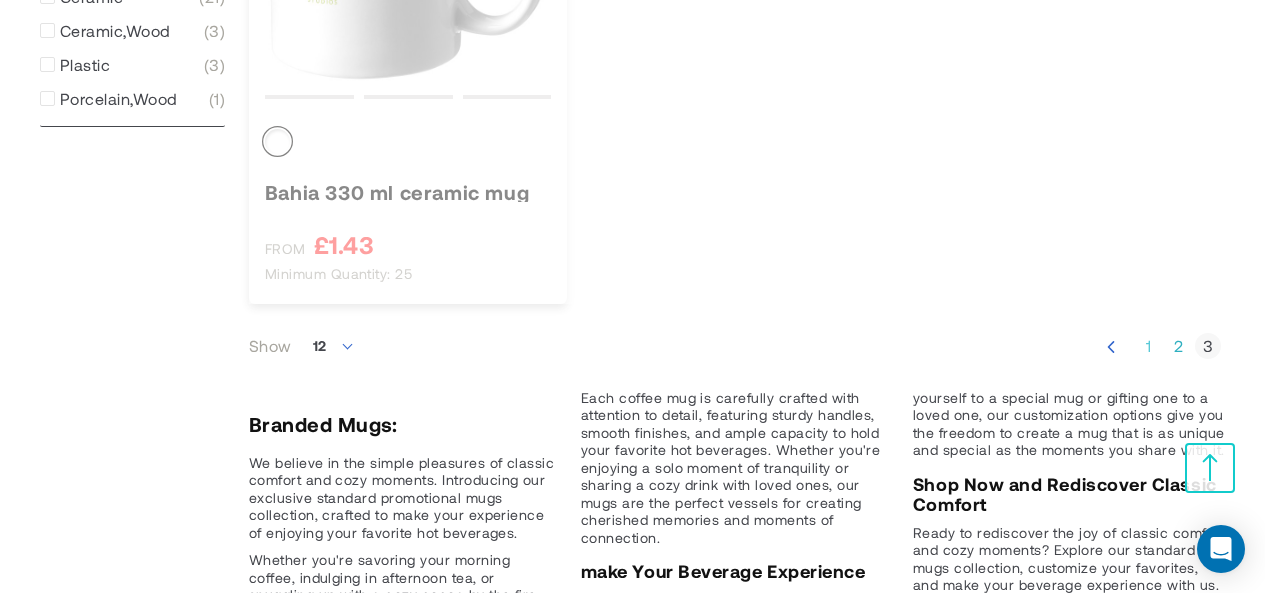 scroll, scrollTop: 502, scrollLeft: 0, axis: vertical 